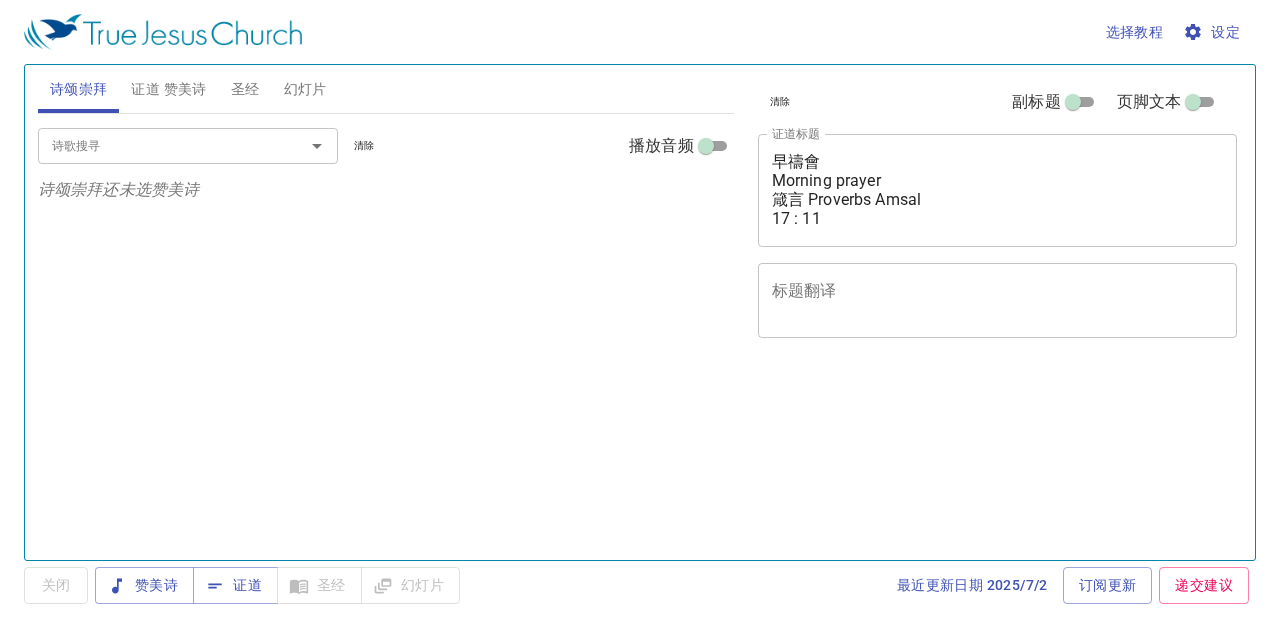 scroll, scrollTop: 0, scrollLeft: 0, axis: both 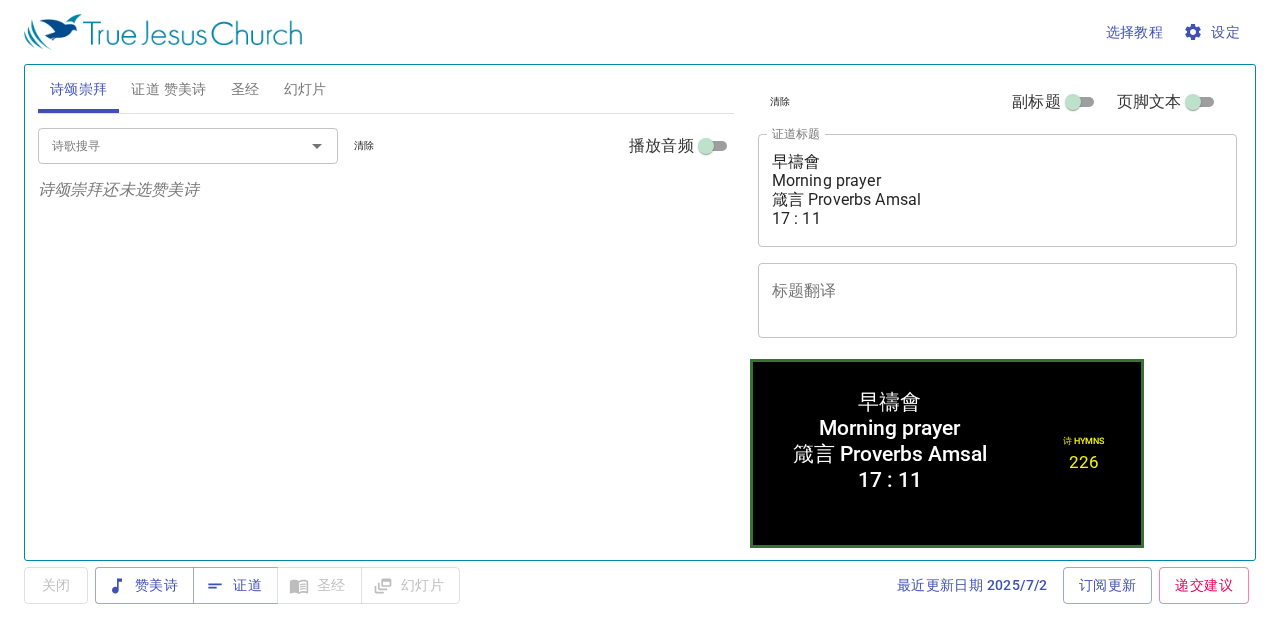 click on "证道 赞美诗" at bounding box center [168, 89] 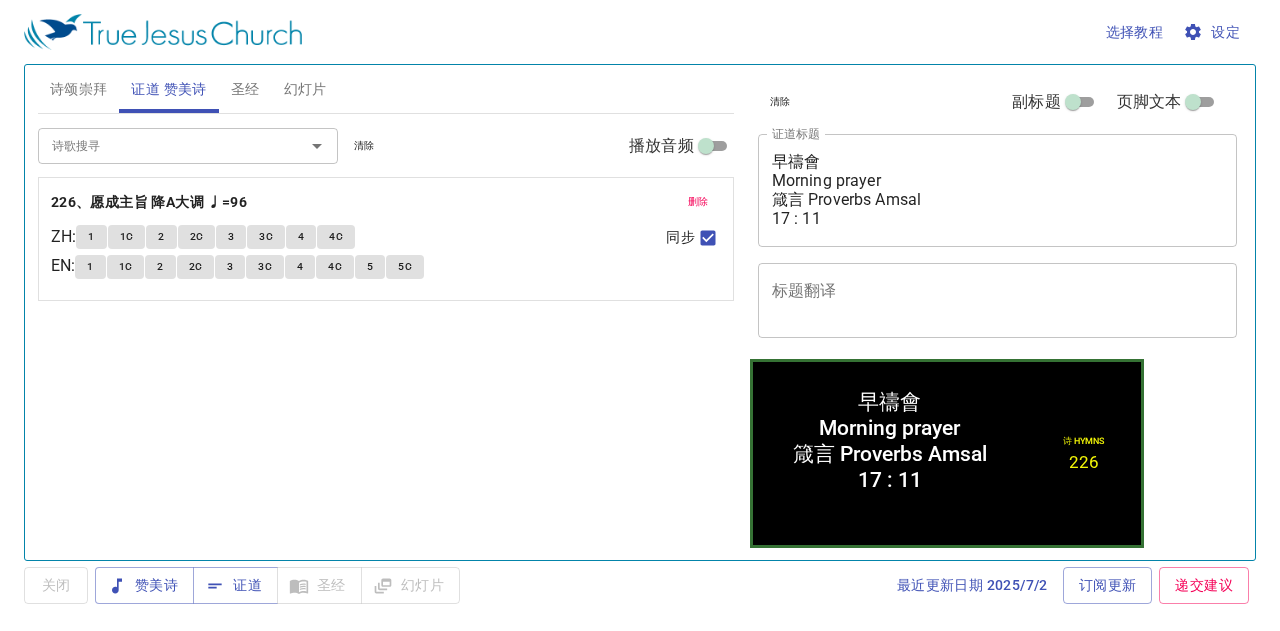 click on "清除" at bounding box center [364, 146] 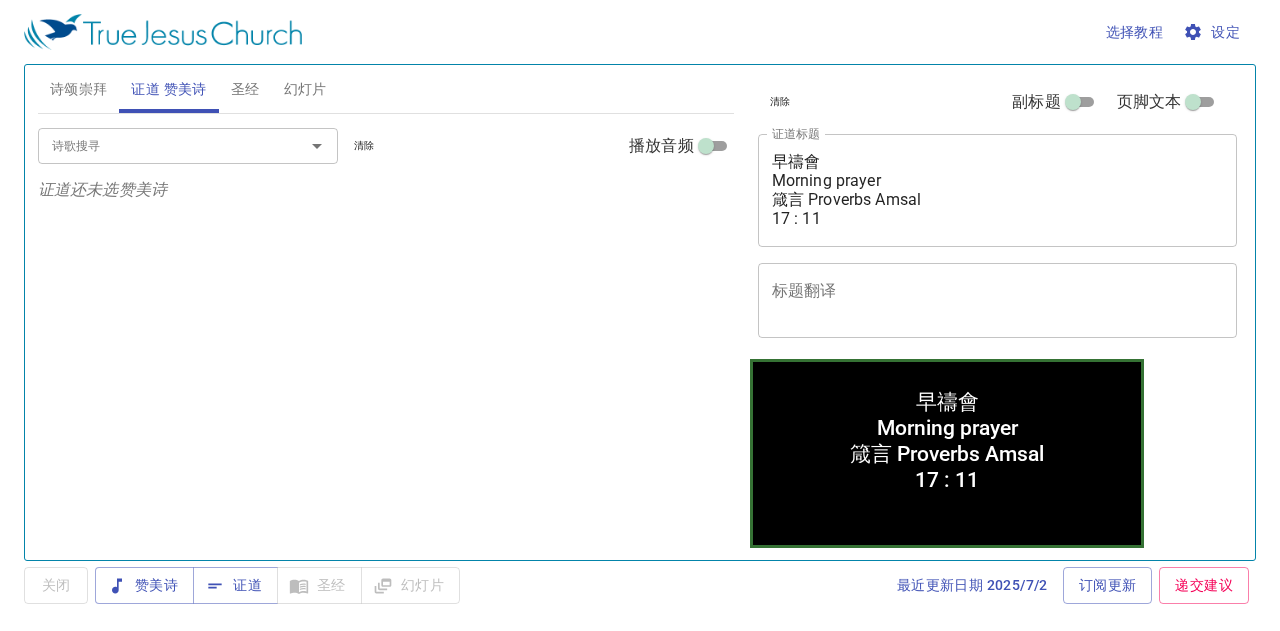 click on "诗颂崇拜" at bounding box center [79, 89] 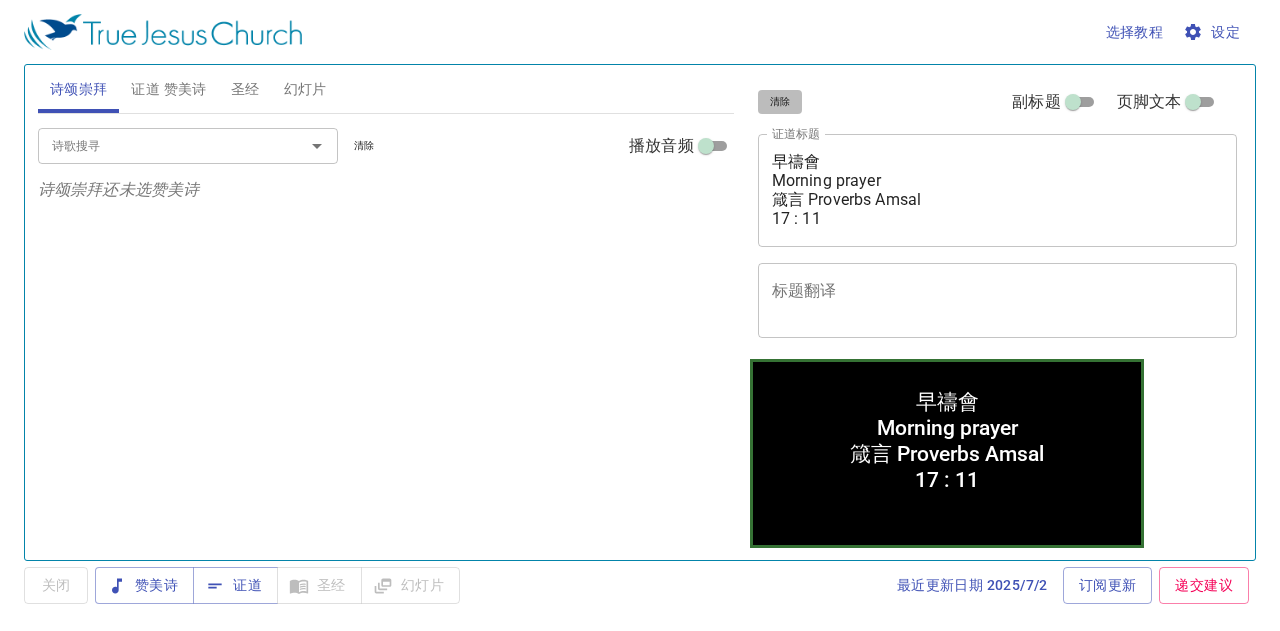 click on "清除" at bounding box center [780, 102] 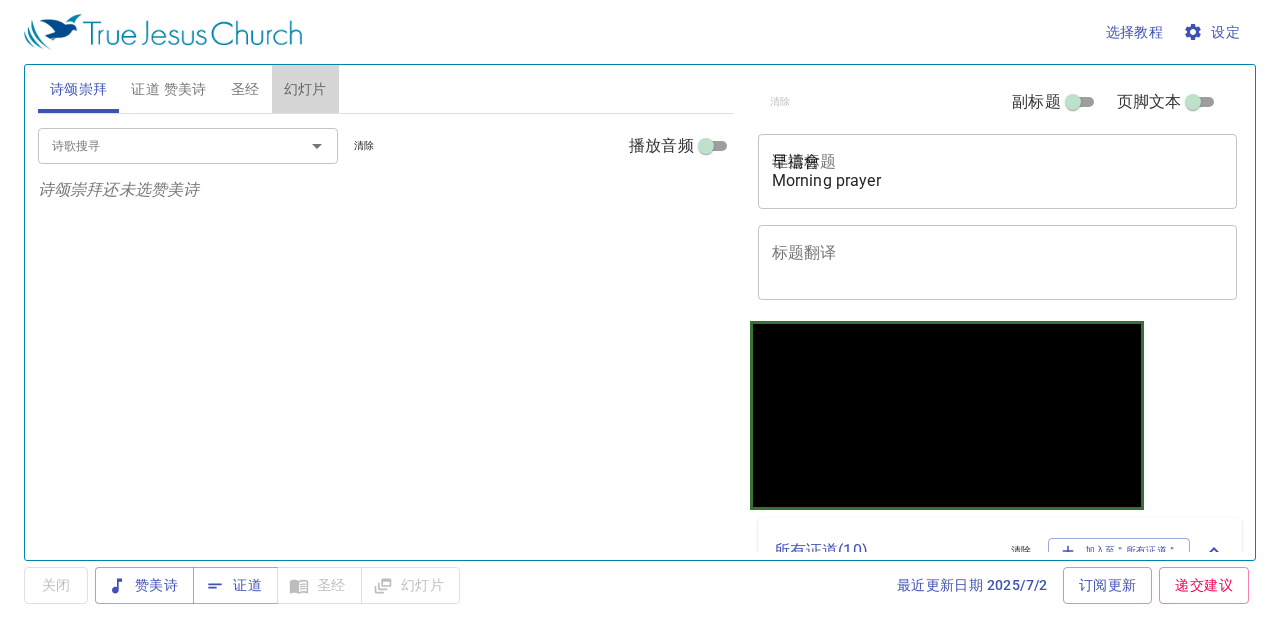 click on "幻灯片" at bounding box center (305, 89) 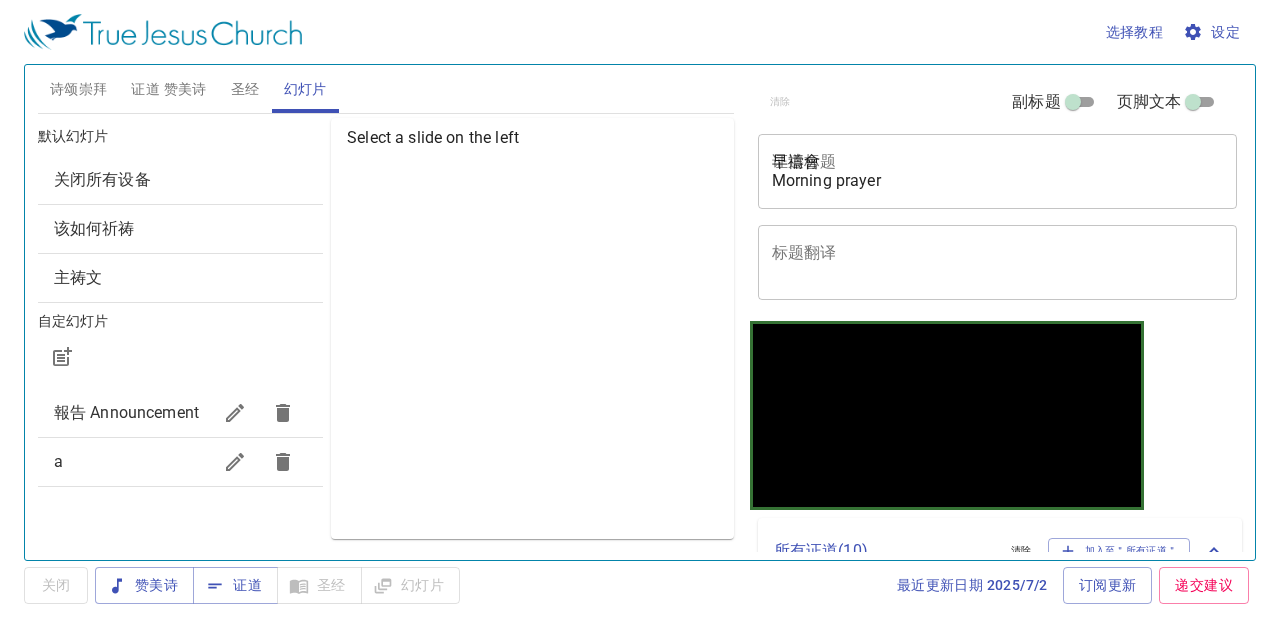 click on "关闭所有设备" at bounding box center [180, 180] 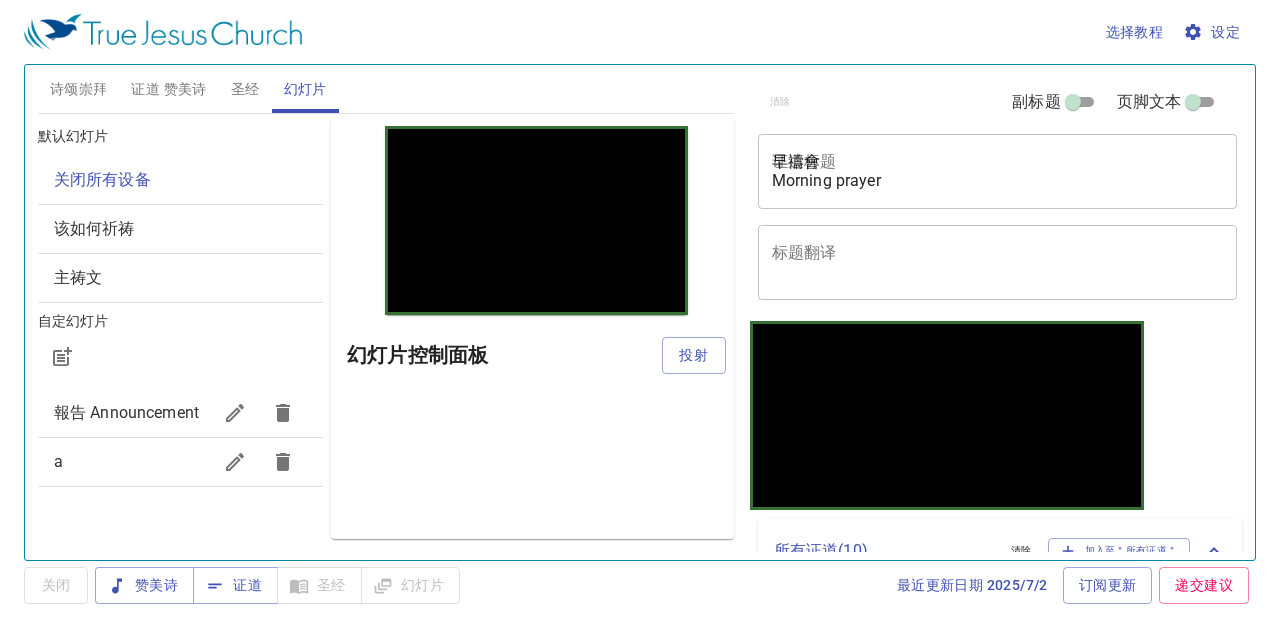 scroll, scrollTop: 0, scrollLeft: 0, axis: both 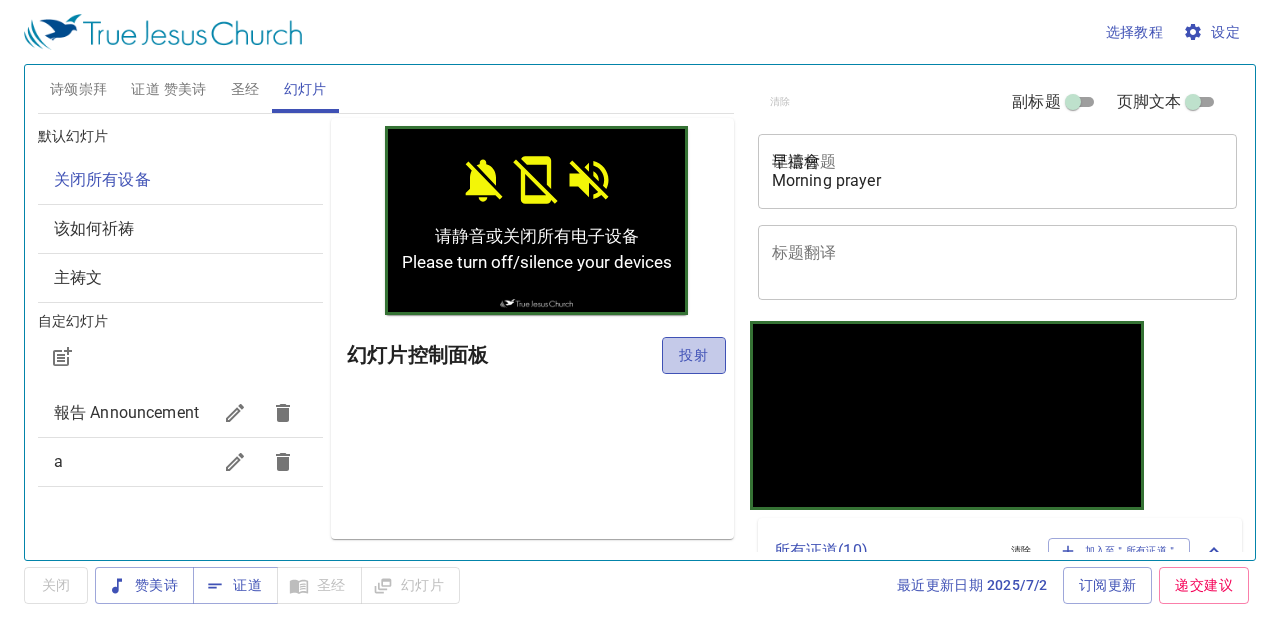 click on "投射" at bounding box center (694, 355) 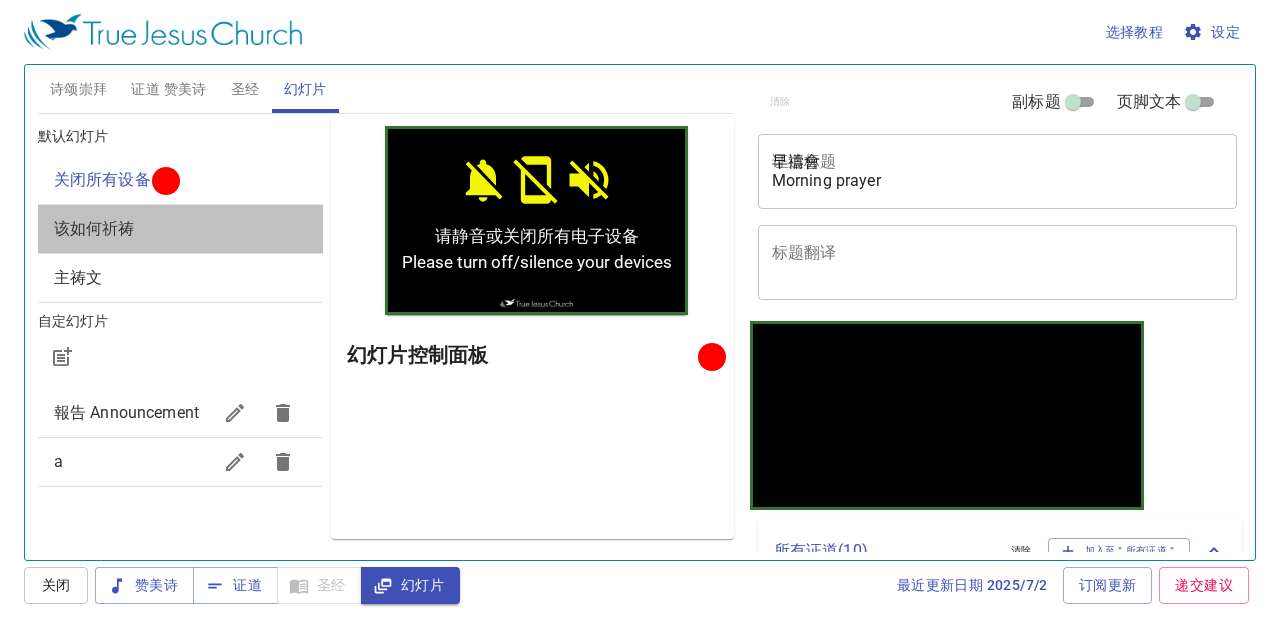 click on "该如何祈祷" at bounding box center [180, 229] 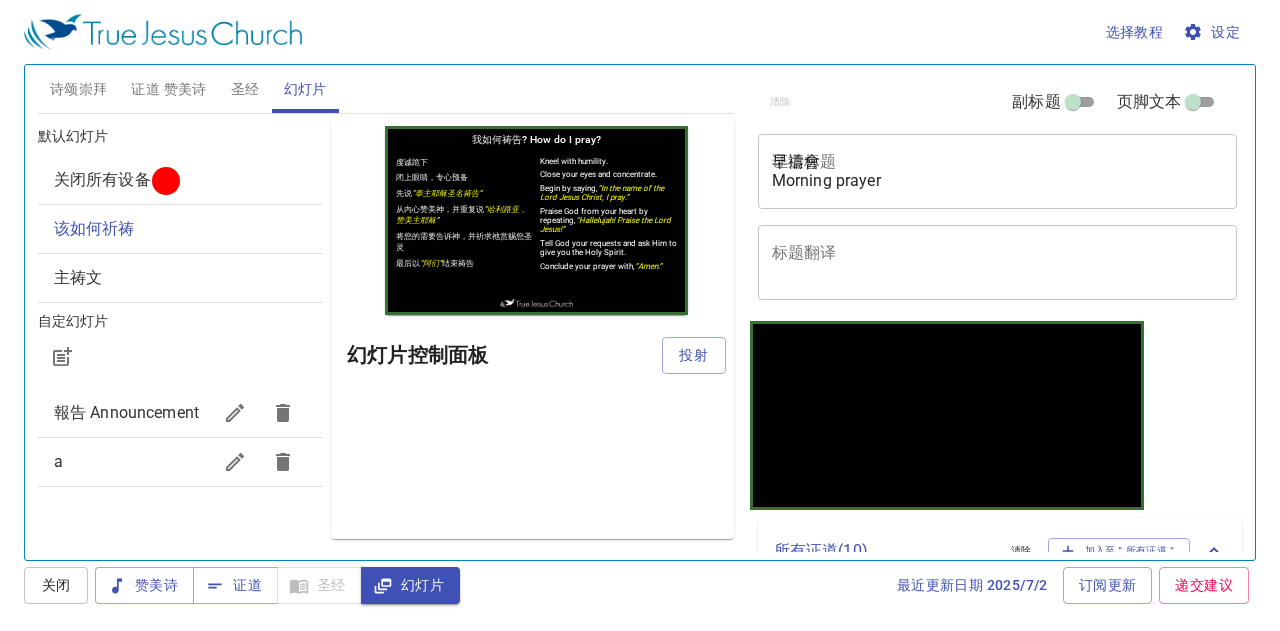 click on "诗颂崇拜" at bounding box center [79, 89] 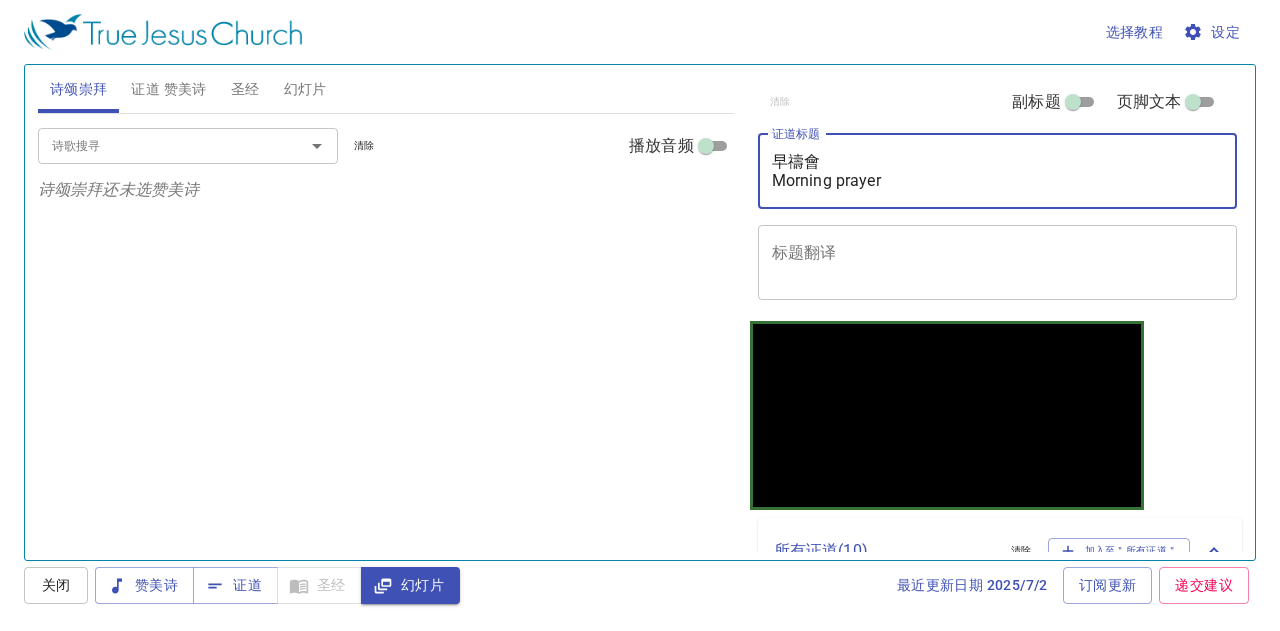 click on "早禱會
Morning prayer
箴言 Proverbs Amsal
17 : 11" at bounding box center [998, 171] 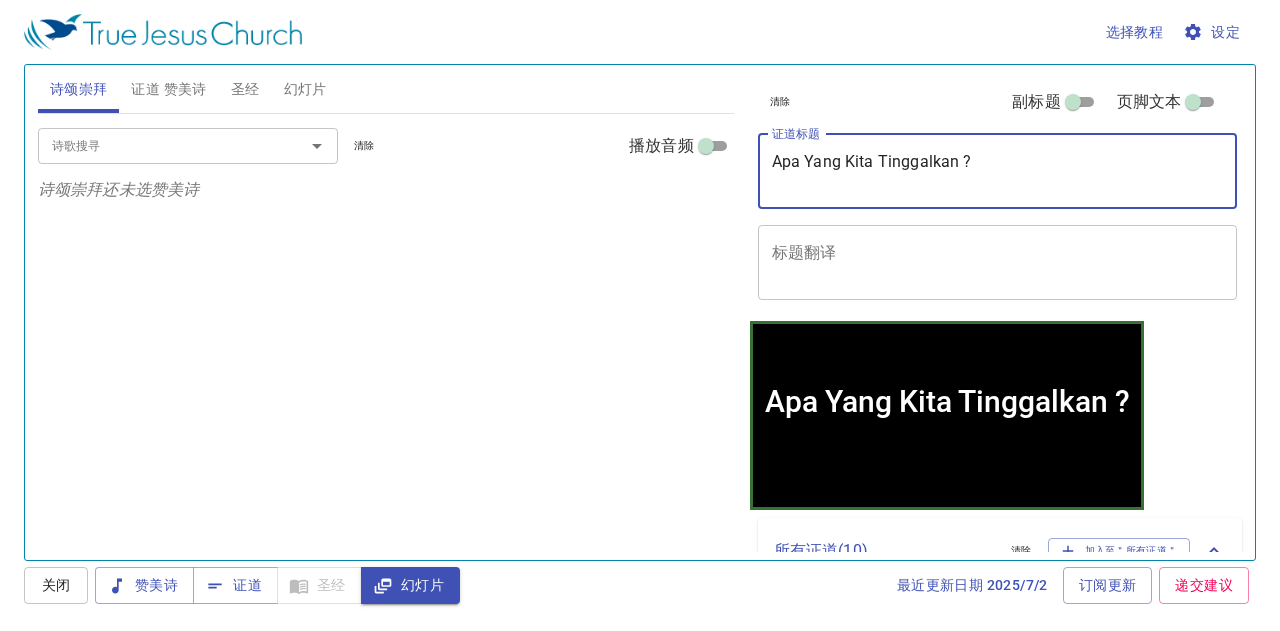 type on "Apa Yang Kita Tinggalkan ?" 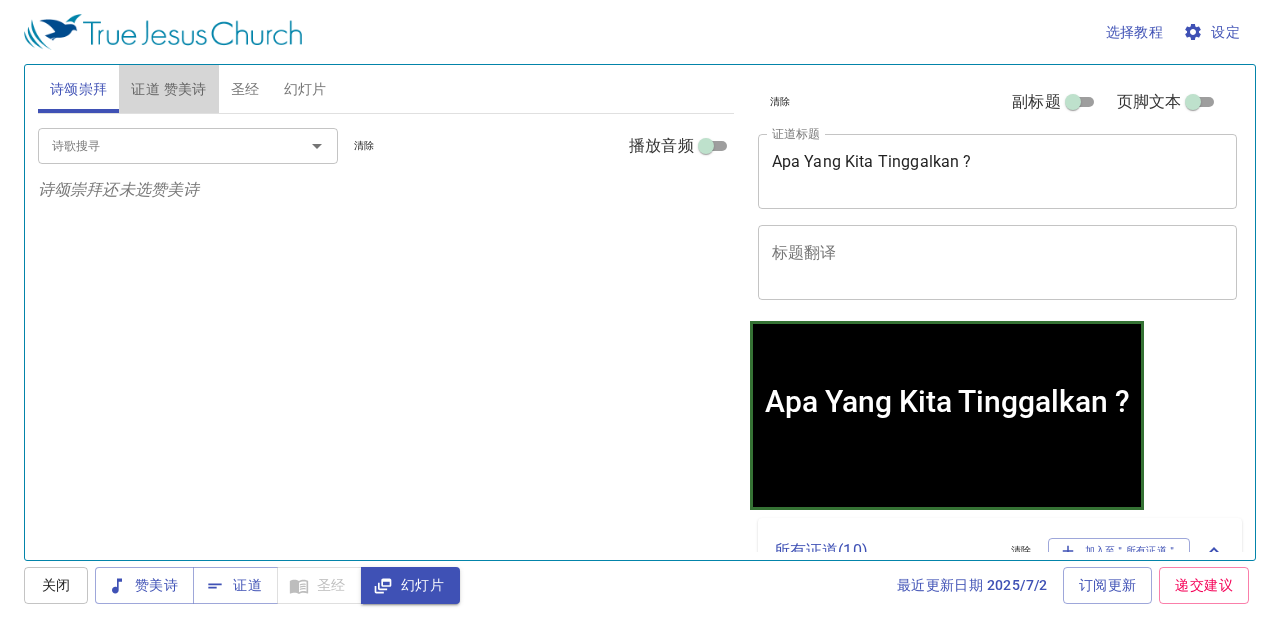 click on "证道 赞美诗" at bounding box center (168, 89) 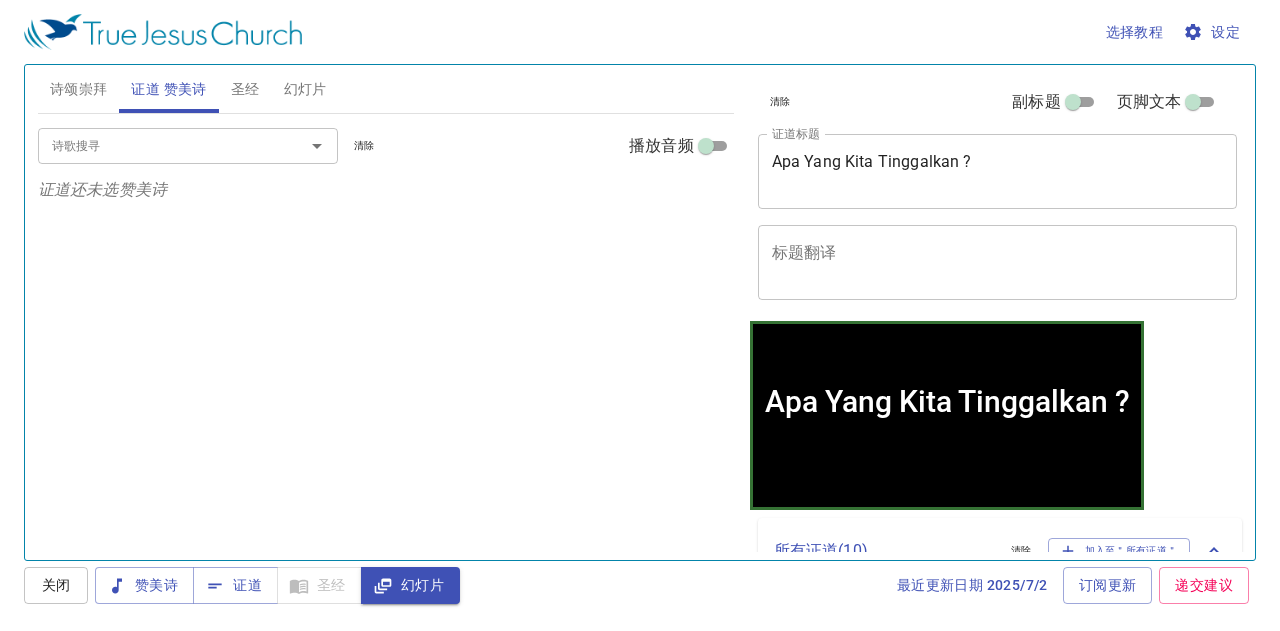 click on "诗歌搜寻" at bounding box center [158, 145] 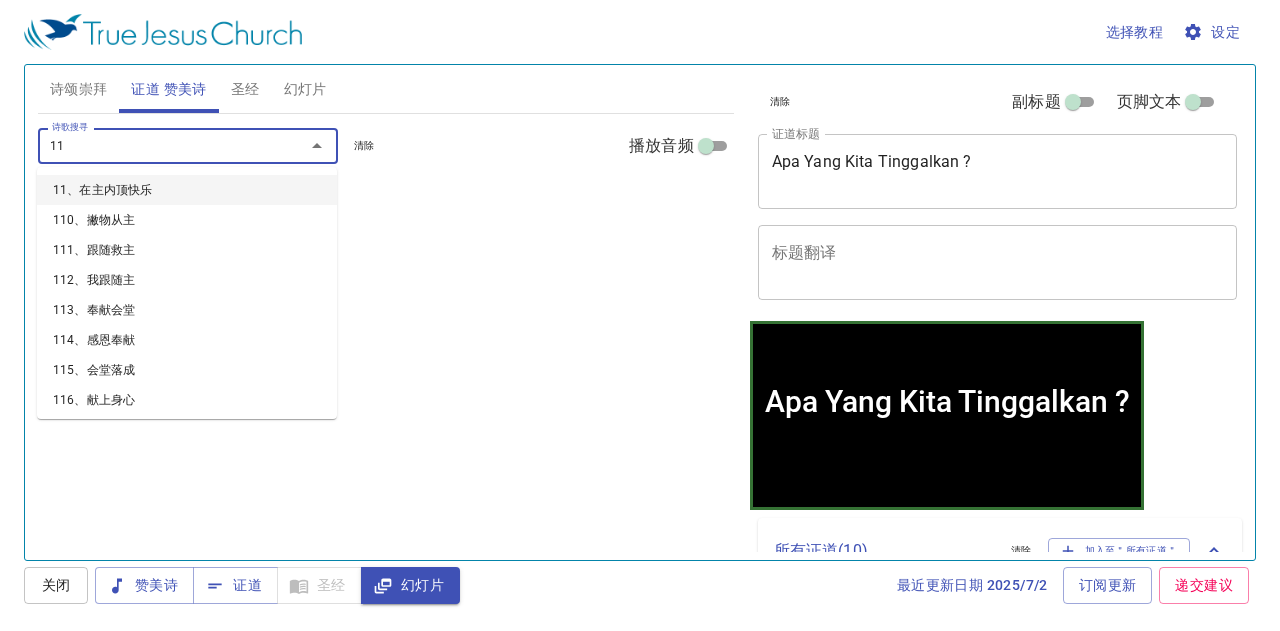 type on "116" 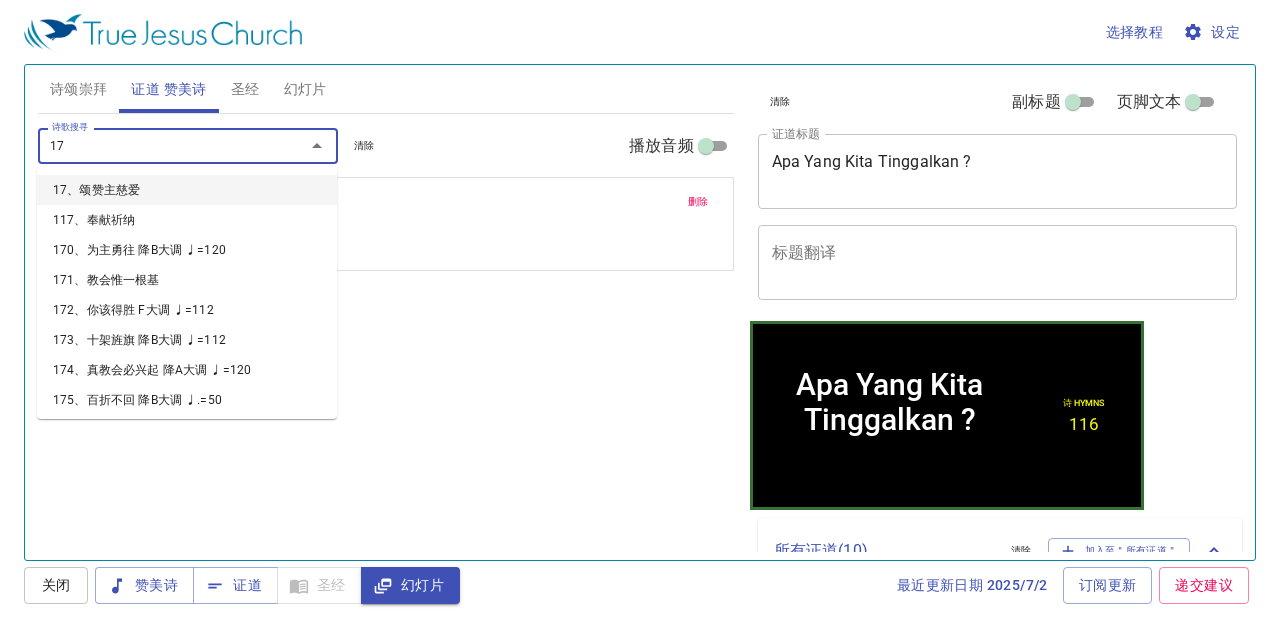 type on "174" 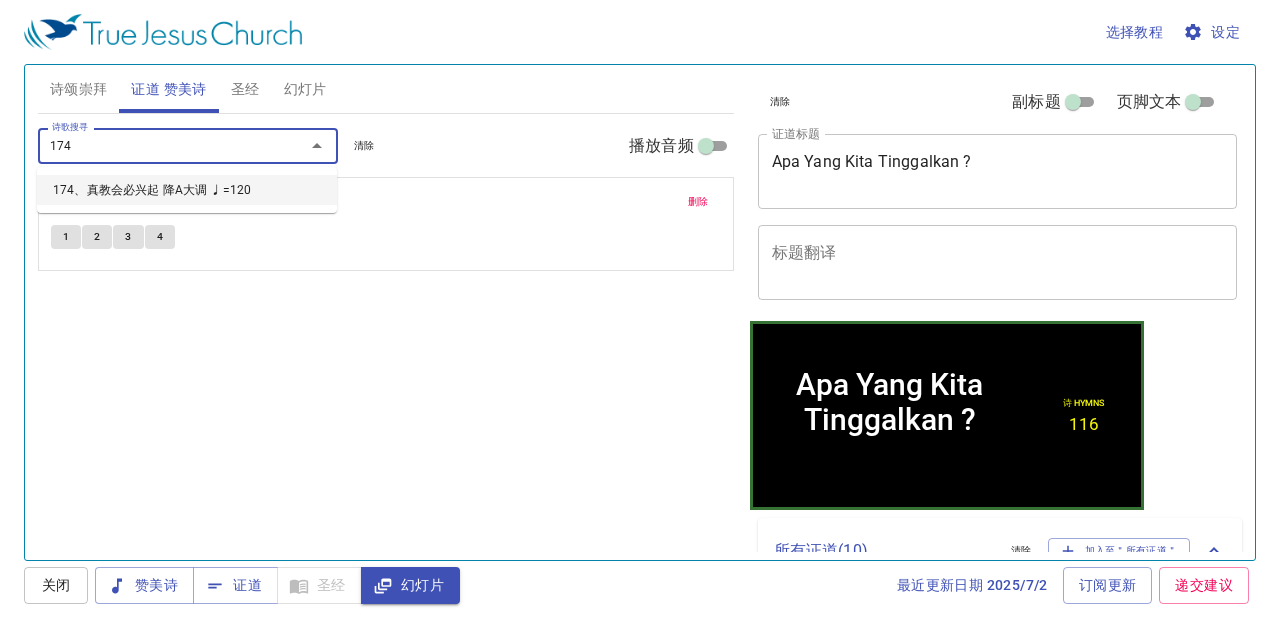 type 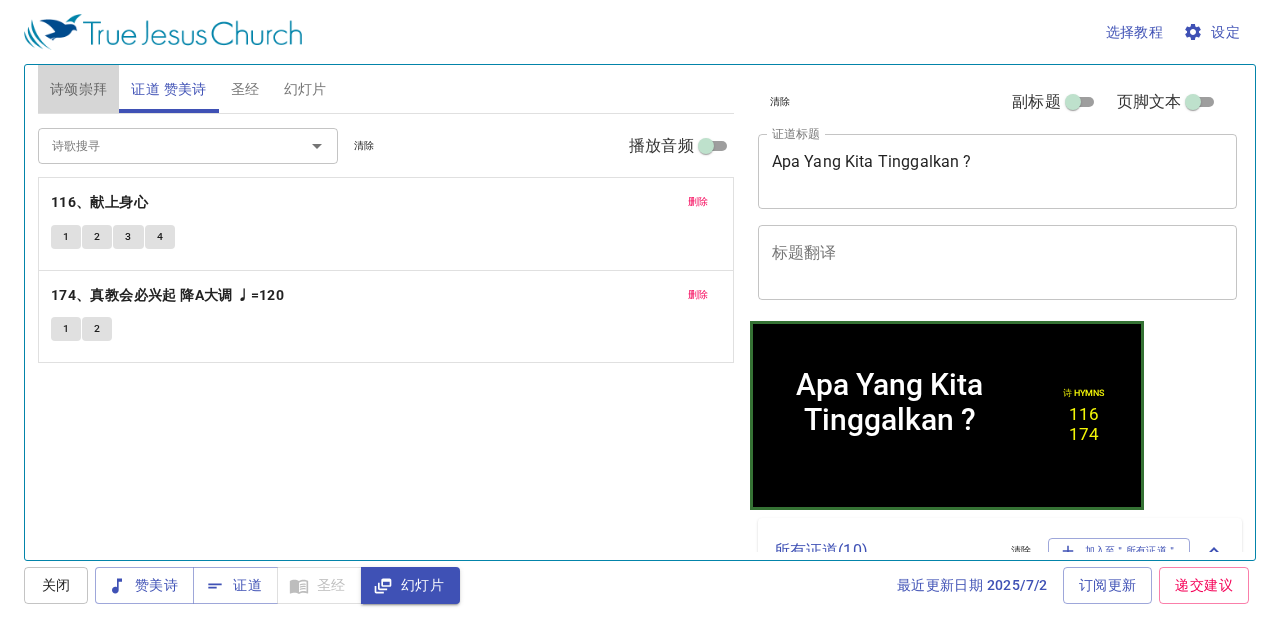 click on "诗颂崇拜" at bounding box center (79, 89) 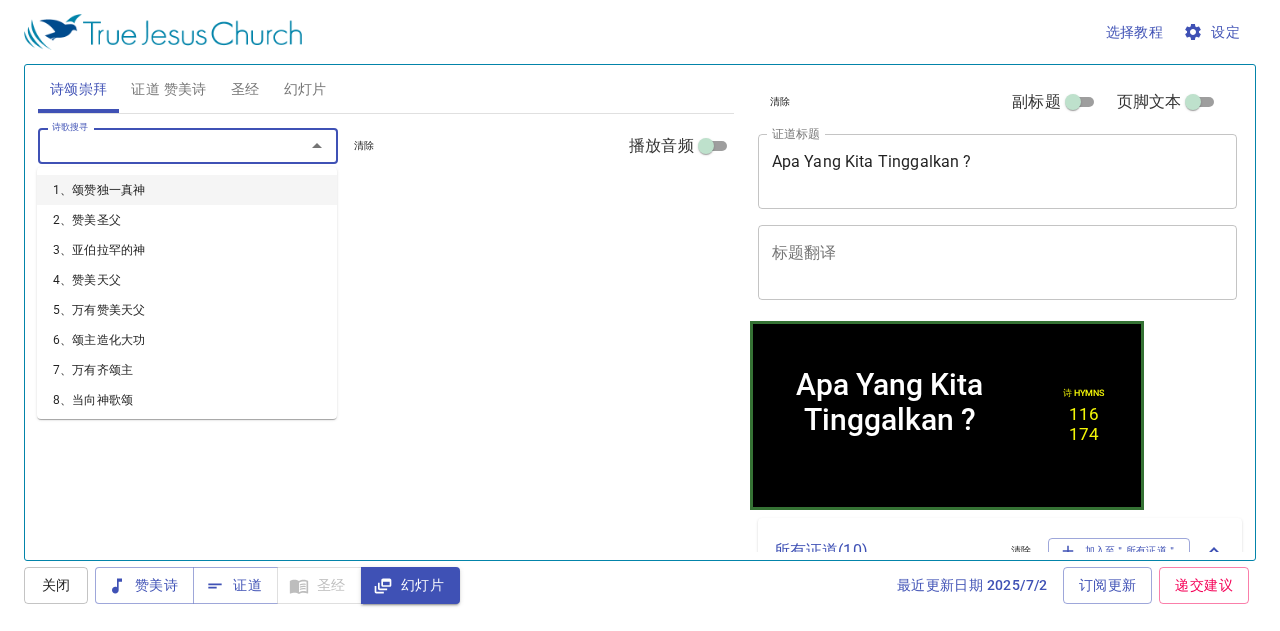 click on "诗歌搜寻" at bounding box center [158, 145] 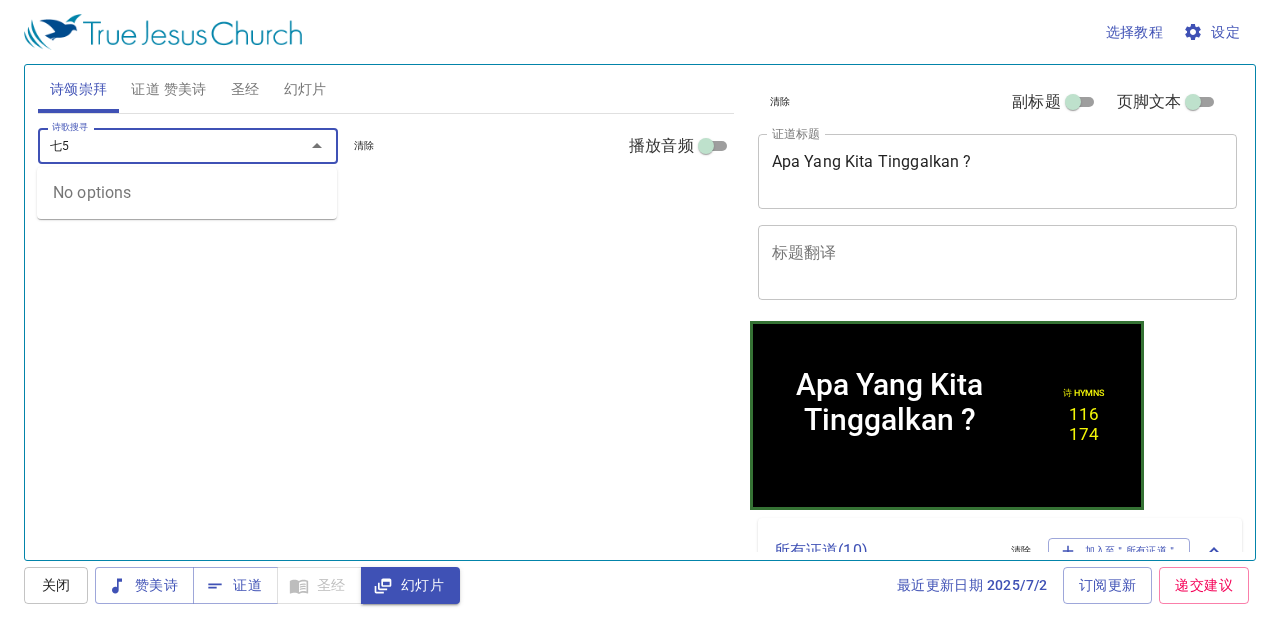 type on "七" 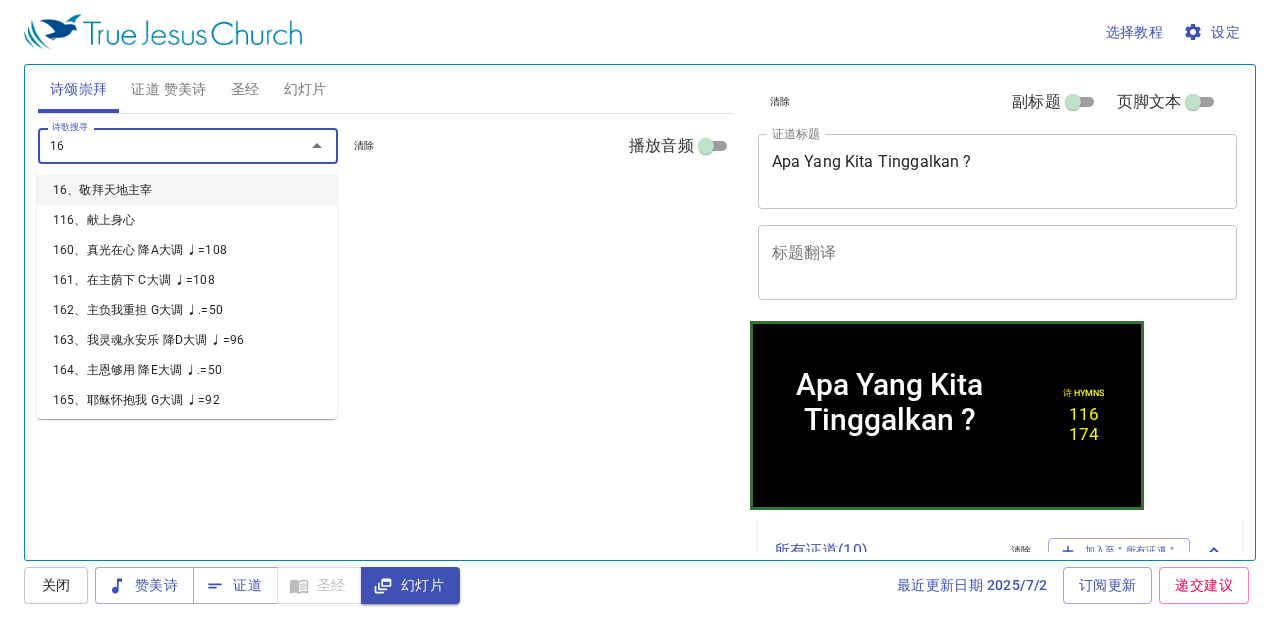 type on "165" 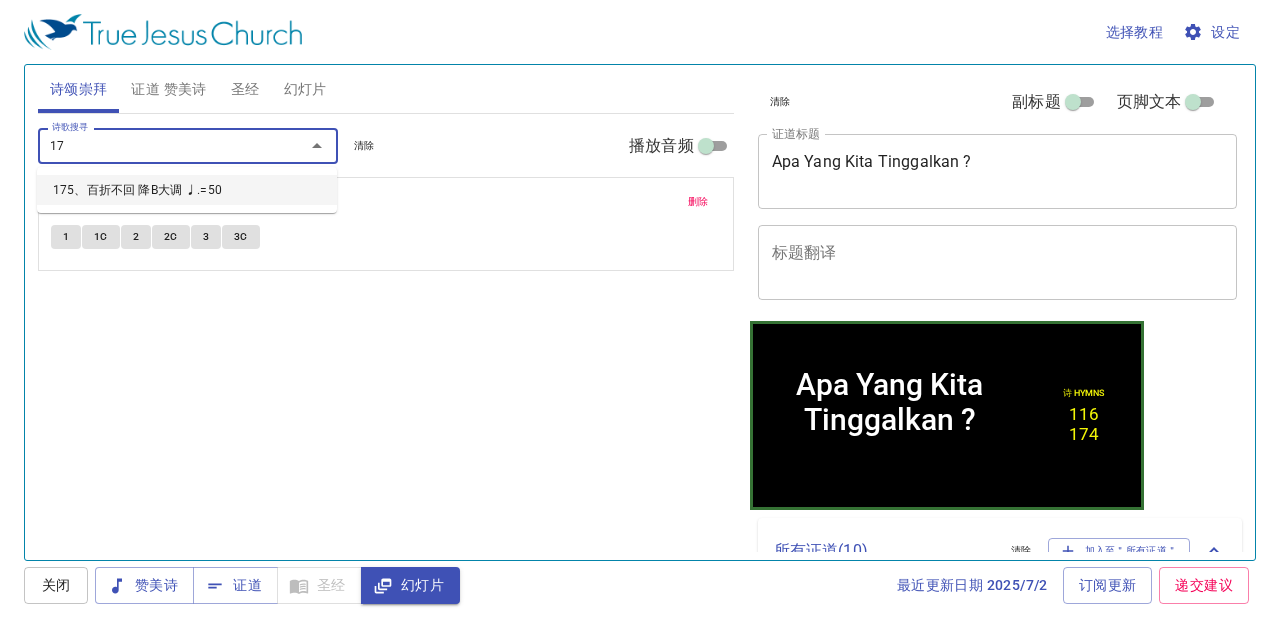 type on "175" 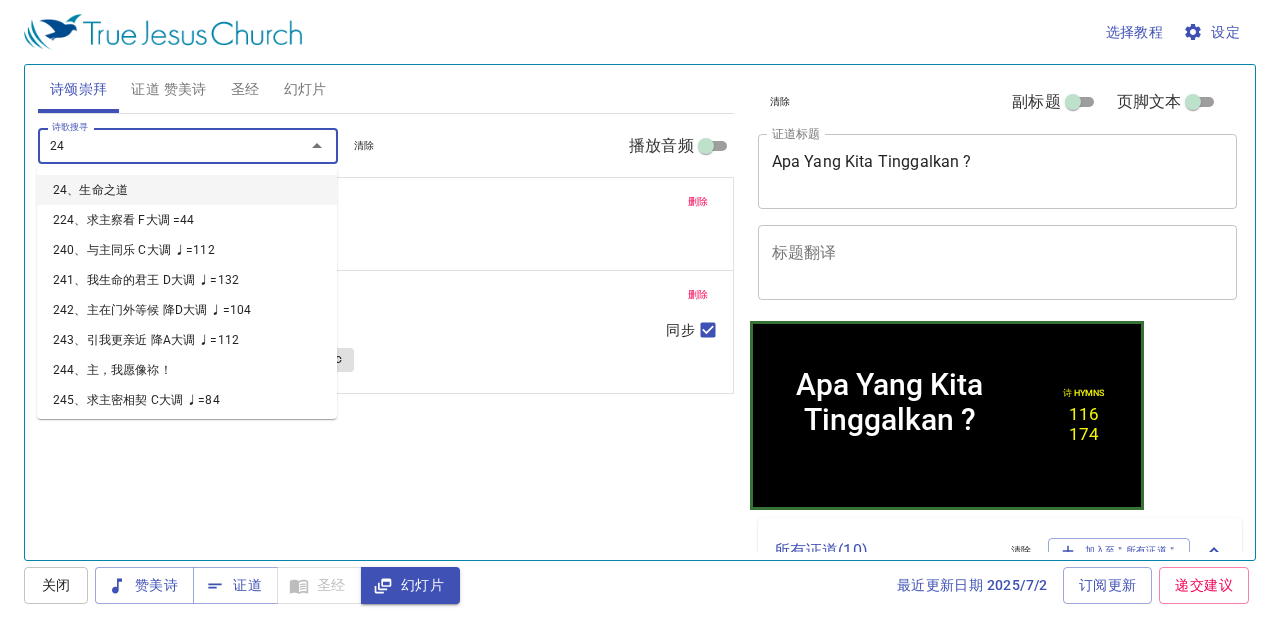 type on "244" 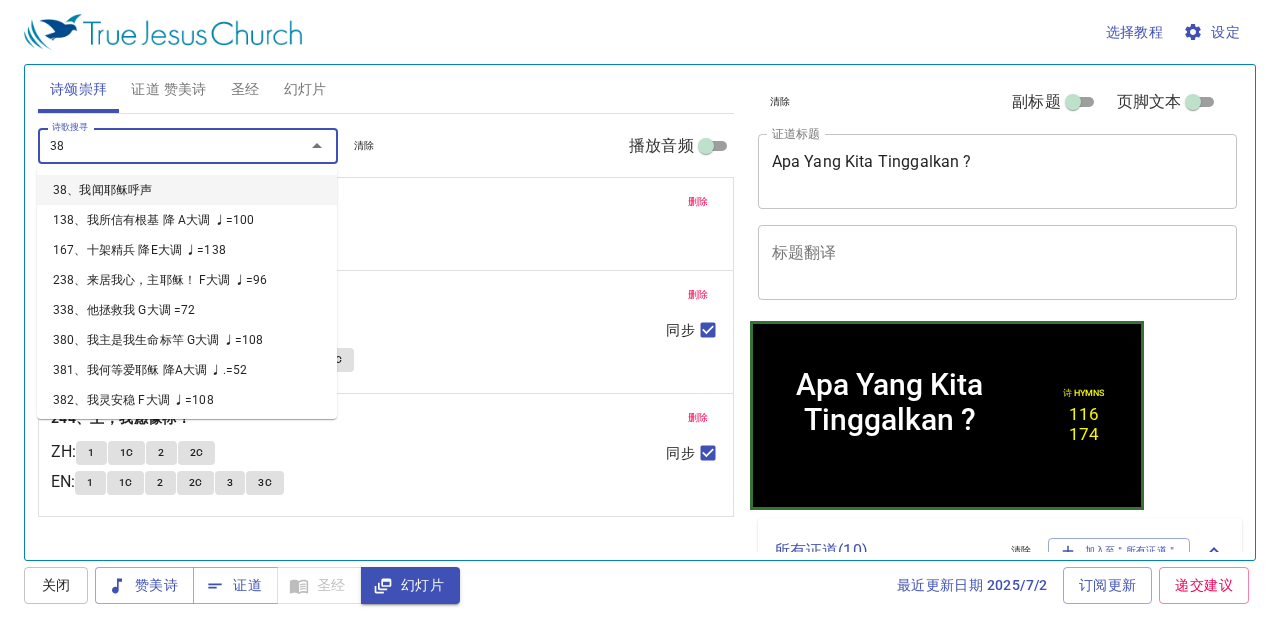 type on "385" 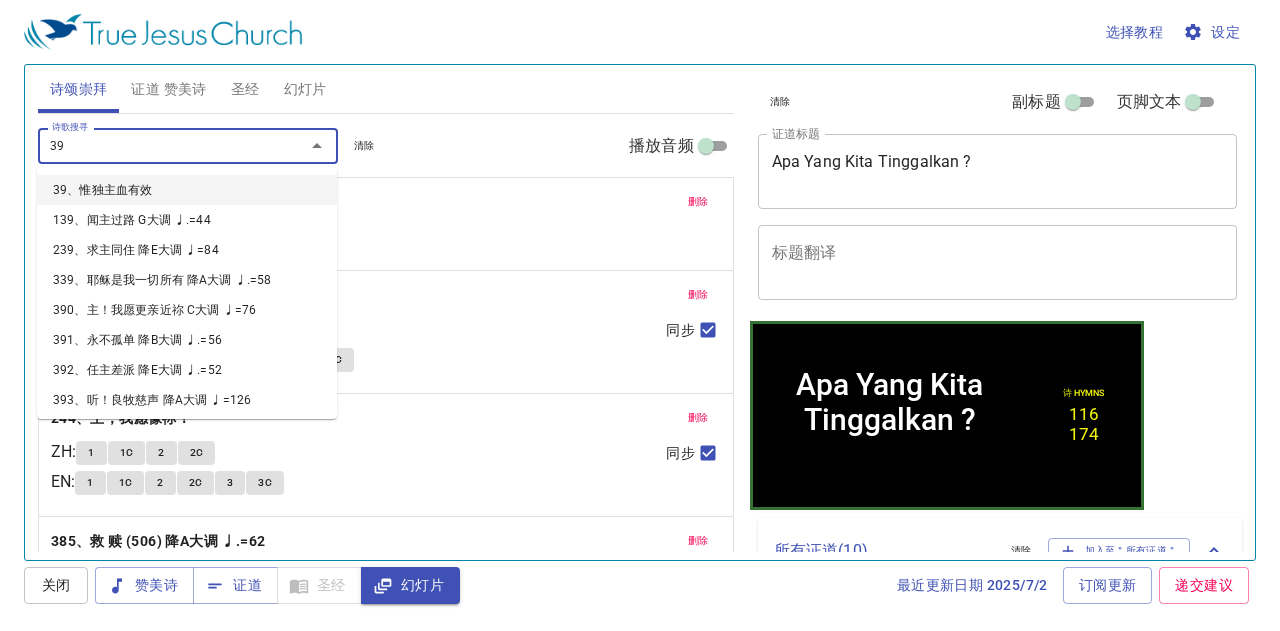 type on "390" 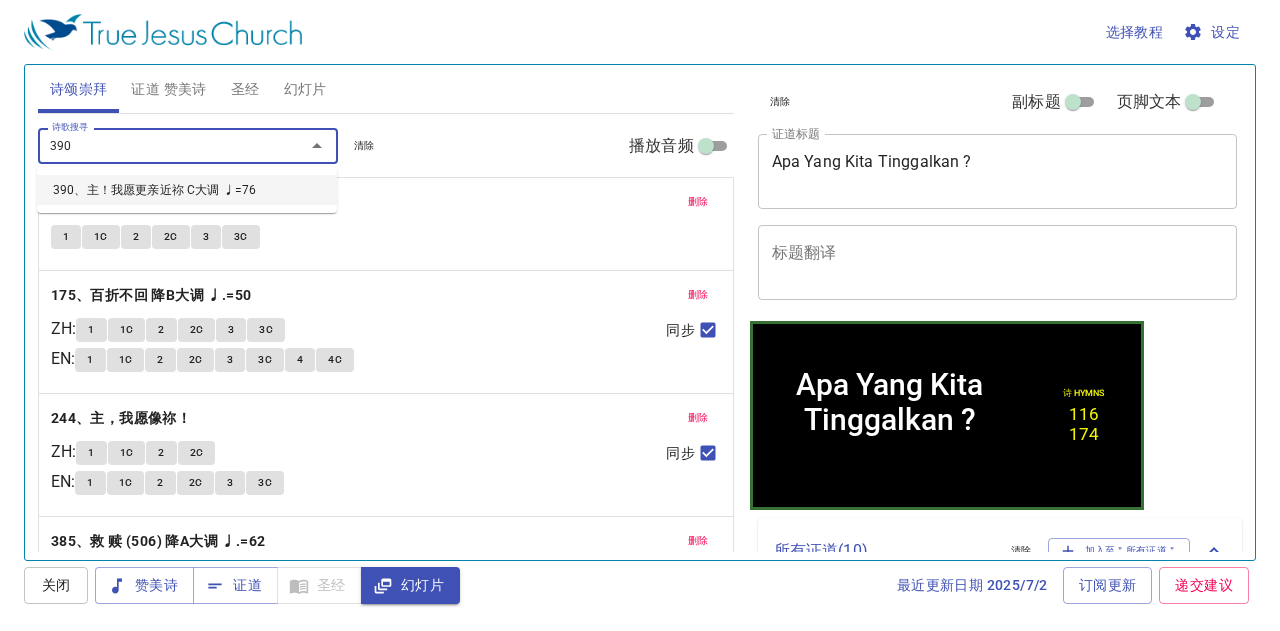type 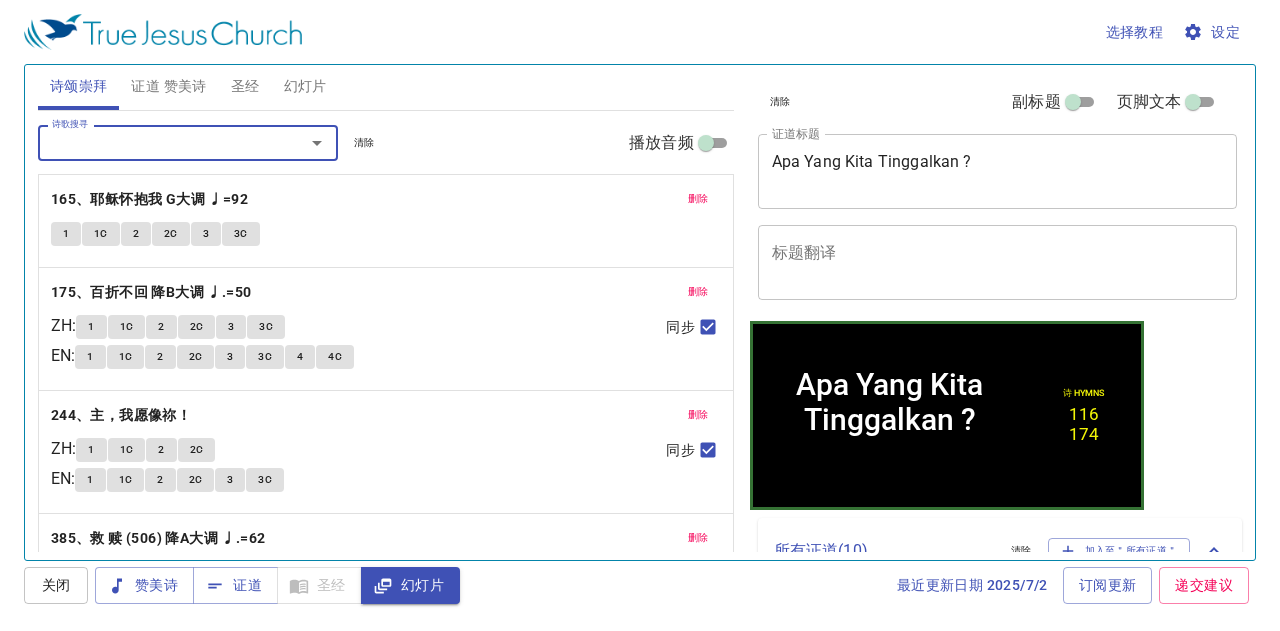 scroll, scrollTop: 0, scrollLeft: 0, axis: both 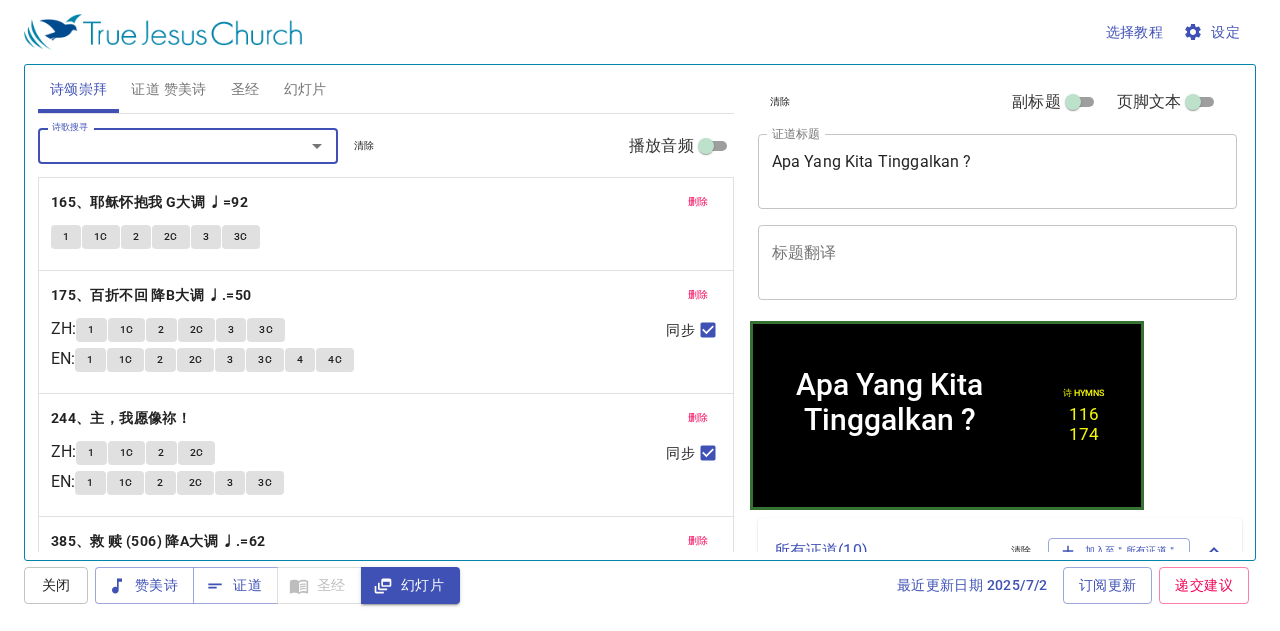 click on "Apa Yang Kita Tinggalkan ?" at bounding box center (998, 171) 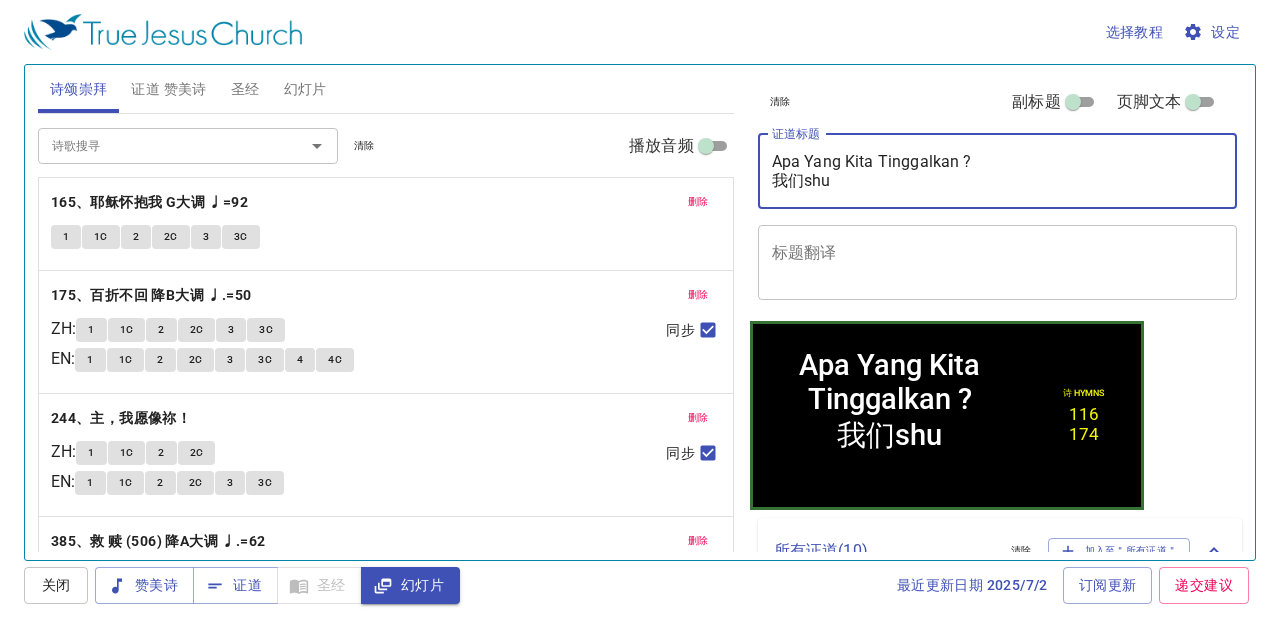 type on "Apa Yang Kita Tinggalkan ?
我们shuo" 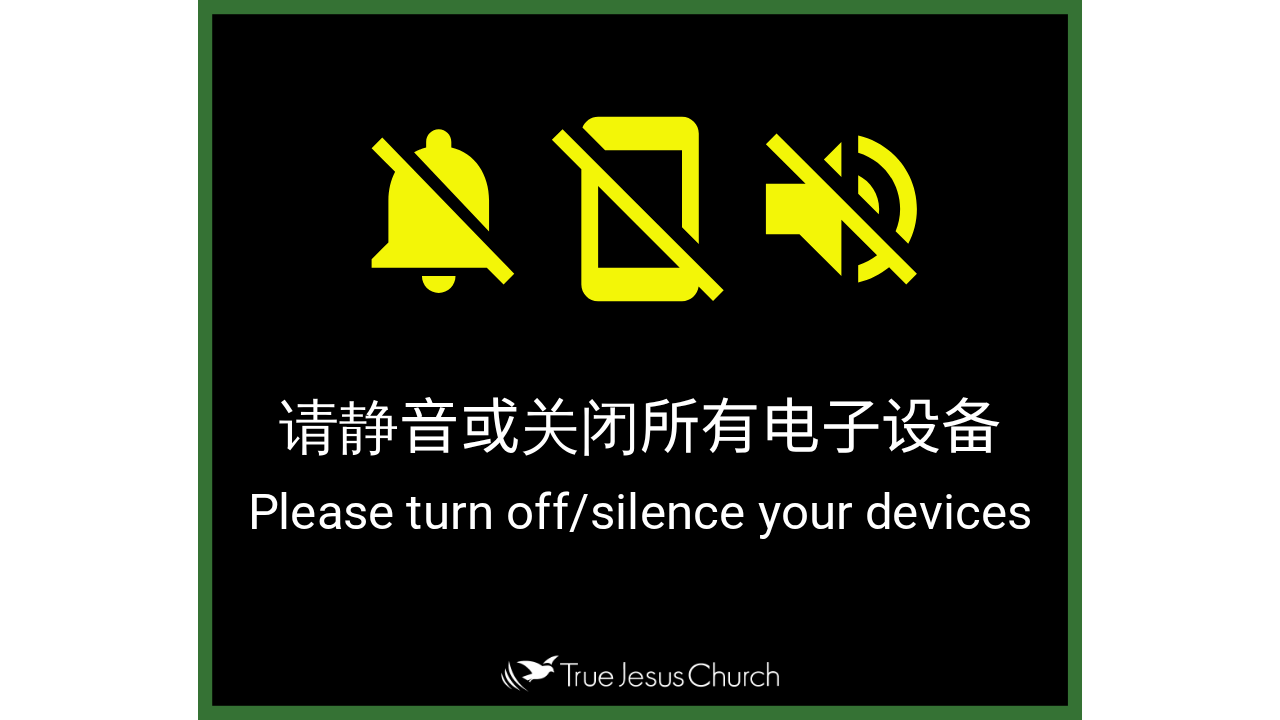 scroll, scrollTop: 0, scrollLeft: 0, axis: both 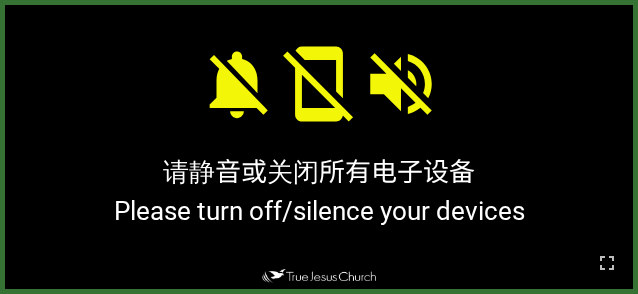 drag, startPoint x: 598, startPoint y: 260, endPoint x: 600, endPoint y: 325, distance: 65.03076 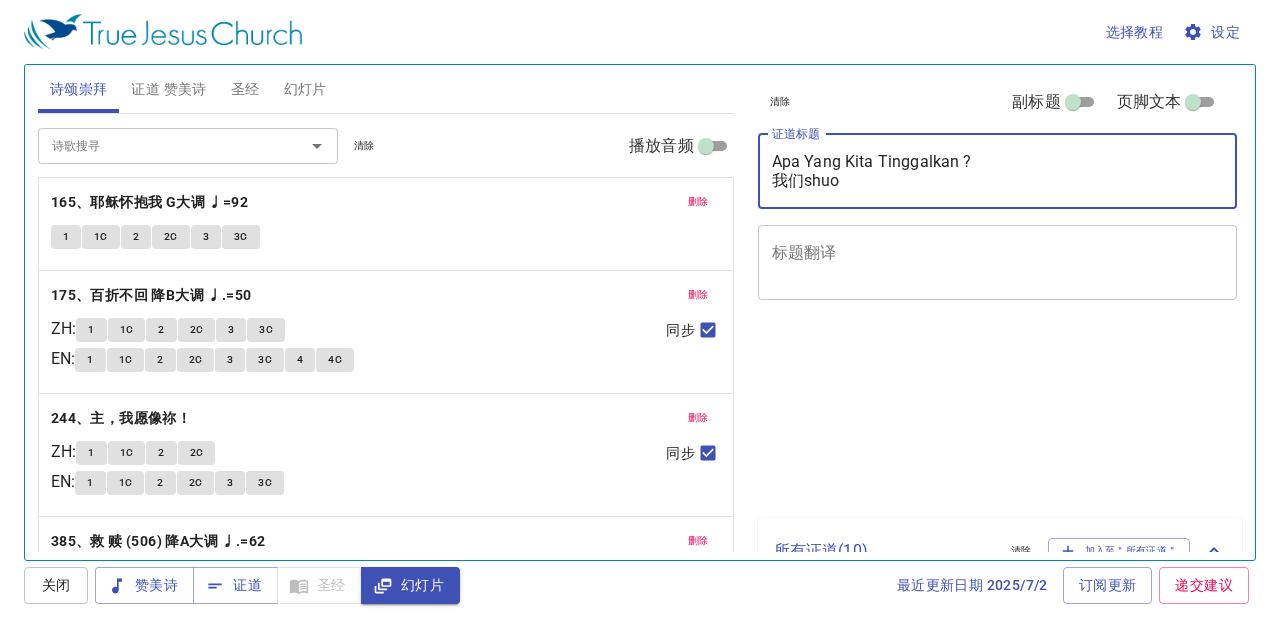 scroll, scrollTop: 0, scrollLeft: 0, axis: both 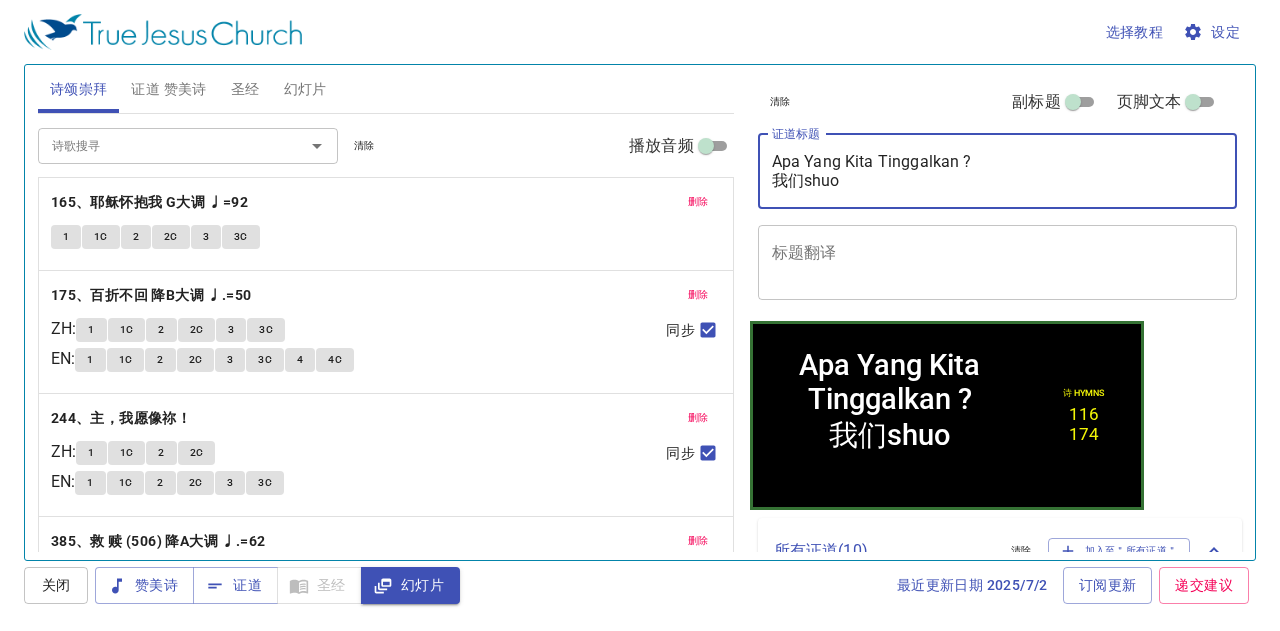 type on "Apa Yang Kita Tinggalkan ?
我们shu" 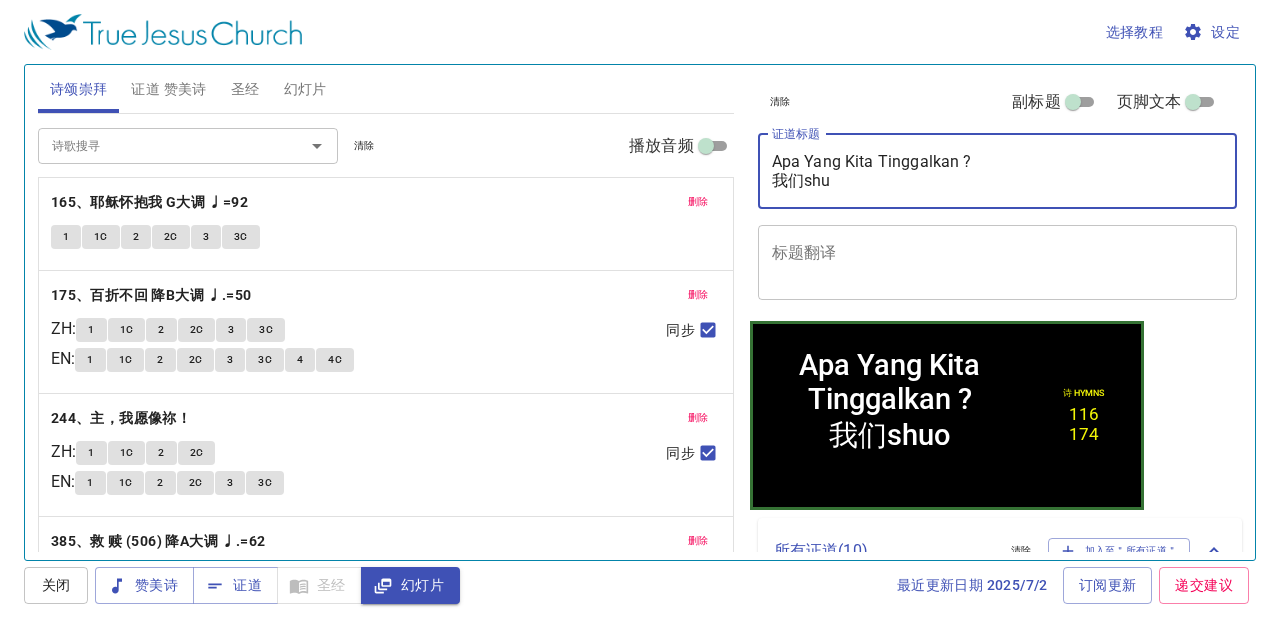 scroll, scrollTop: 0, scrollLeft: 0, axis: both 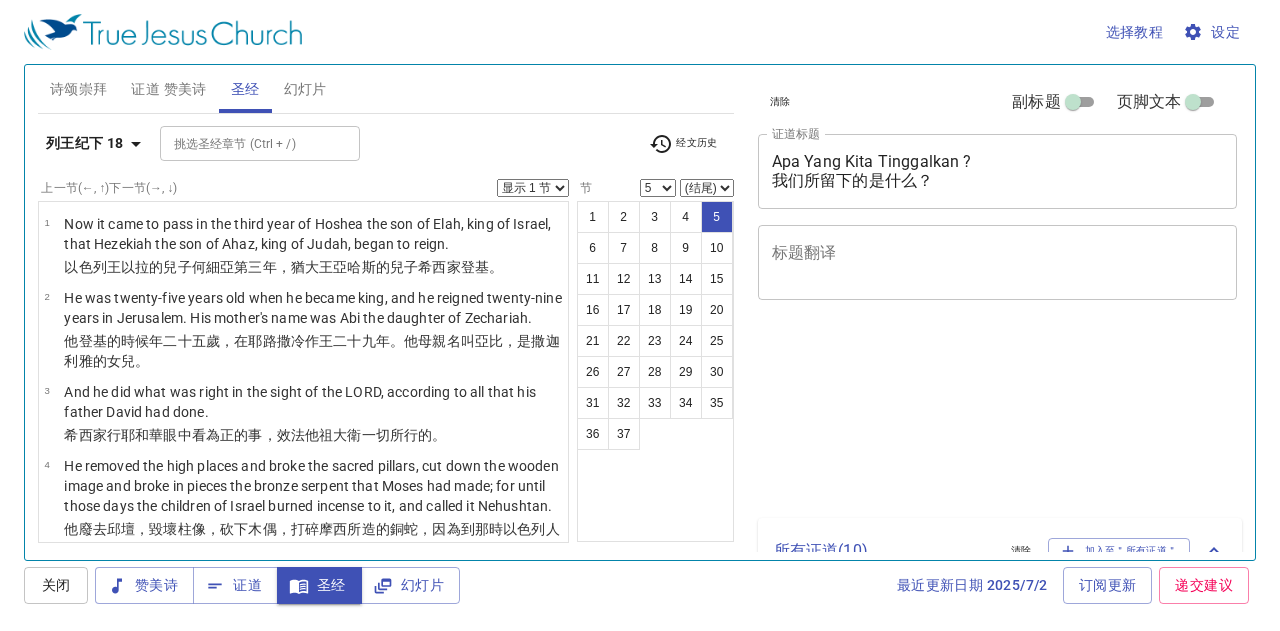 select on "5" 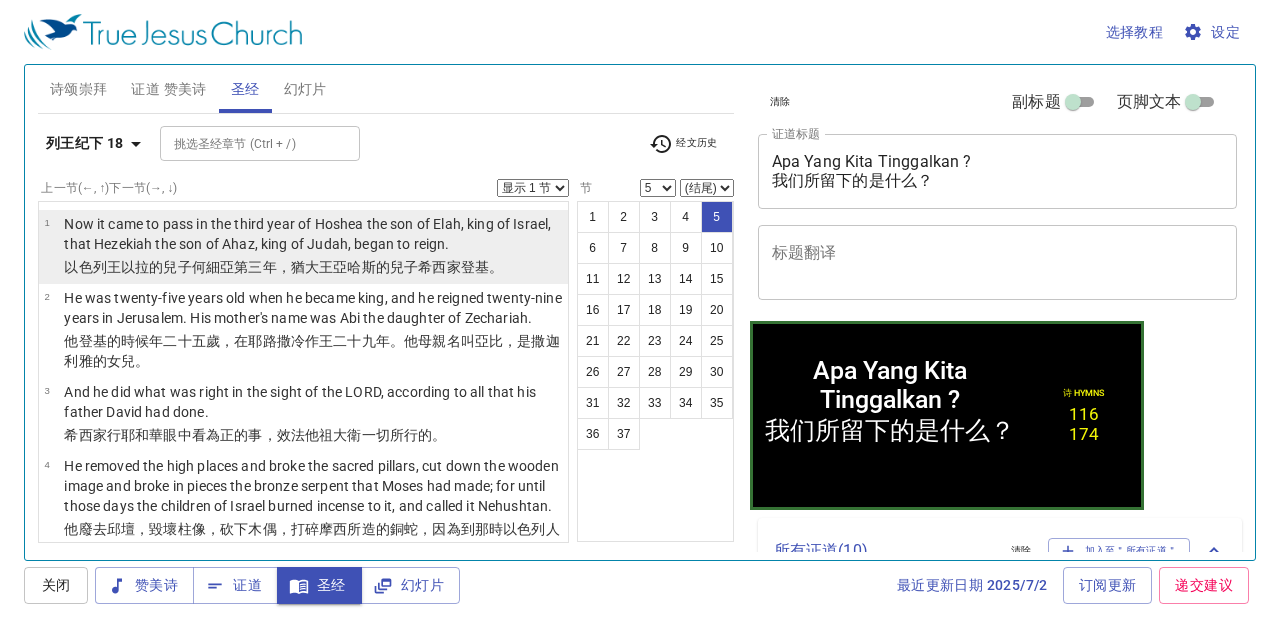 scroll, scrollTop: 0, scrollLeft: 0, axis: both 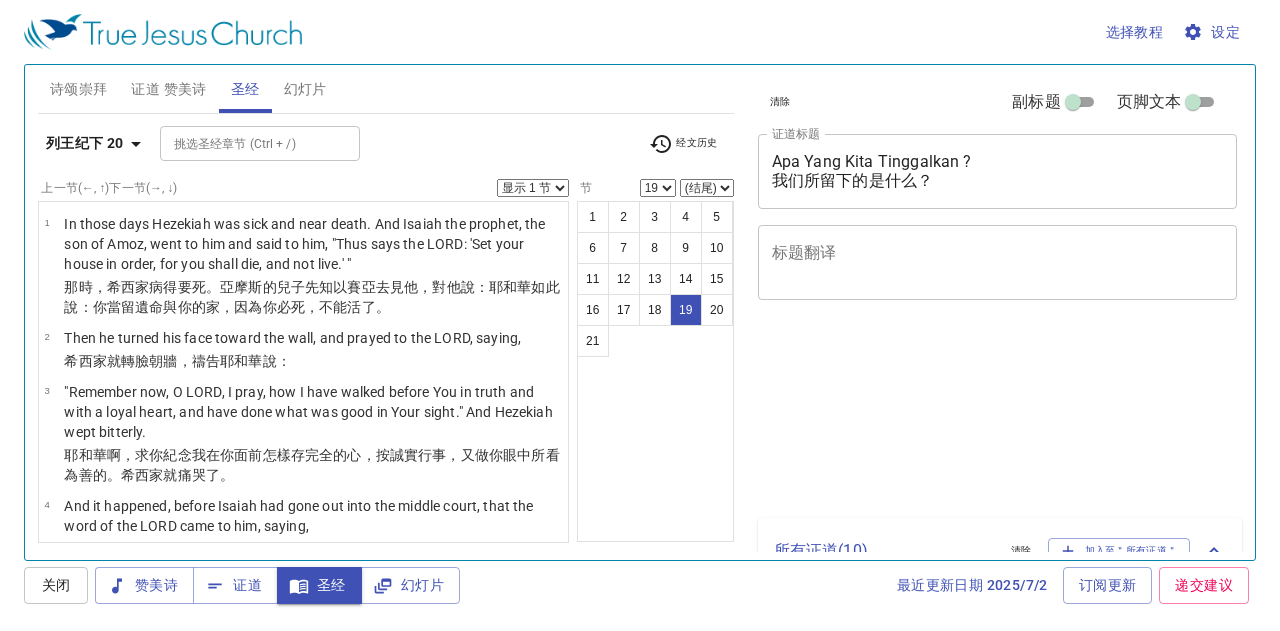 select on "19" 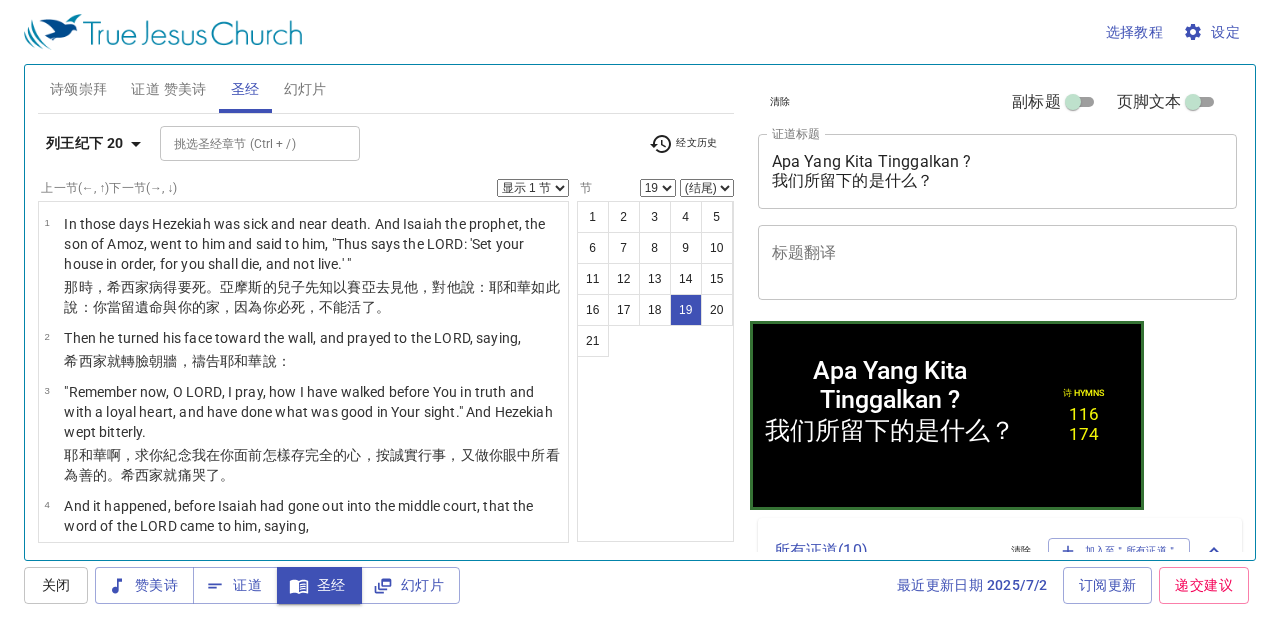 scroll, scrollTop: 1678, scrollLeft: 0, axis: vertical 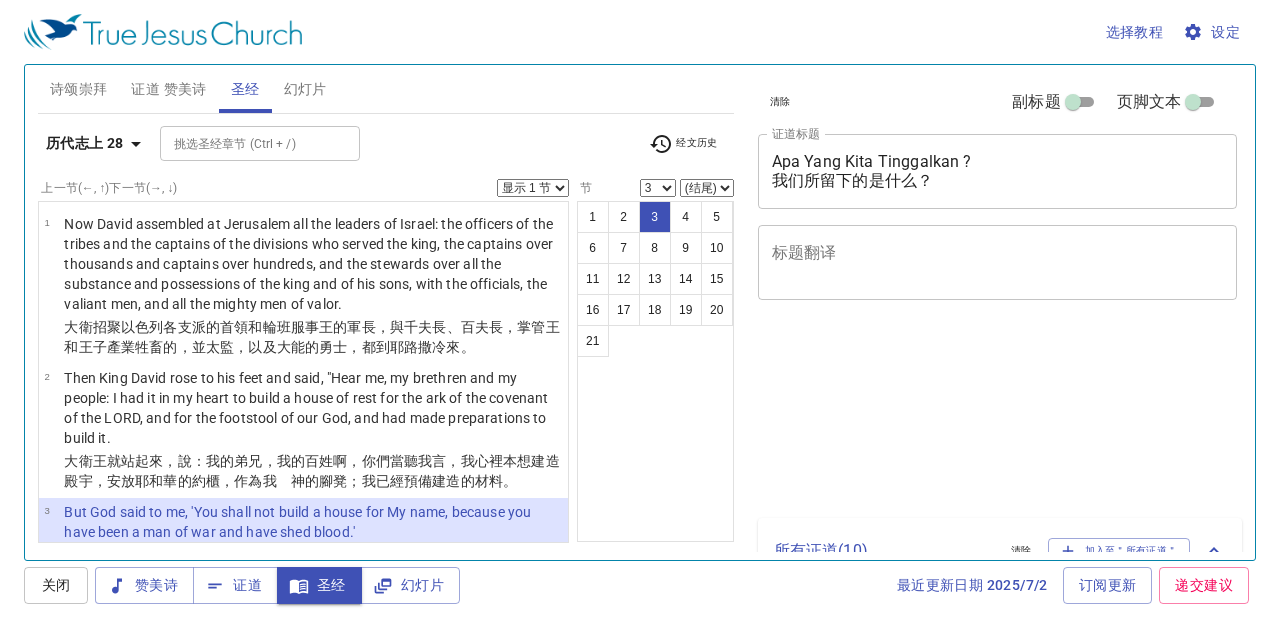 select on "3" 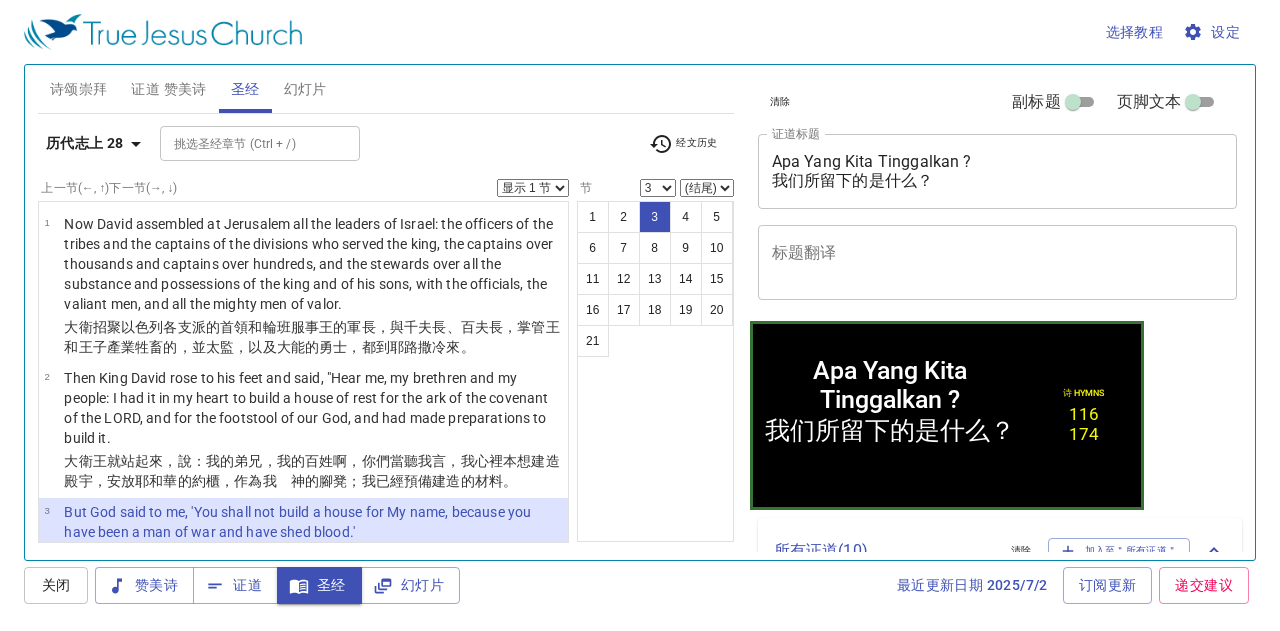 scroll, scrollTop: 100, scrollLeft: 0, axis: vertical 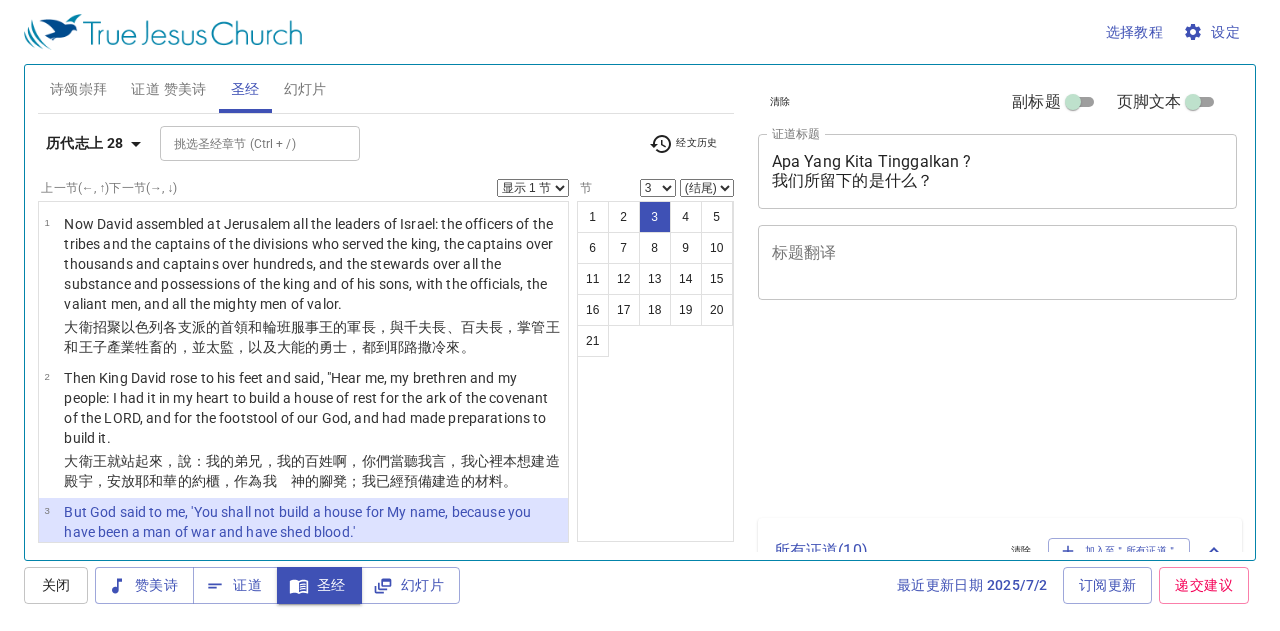 select on "3" 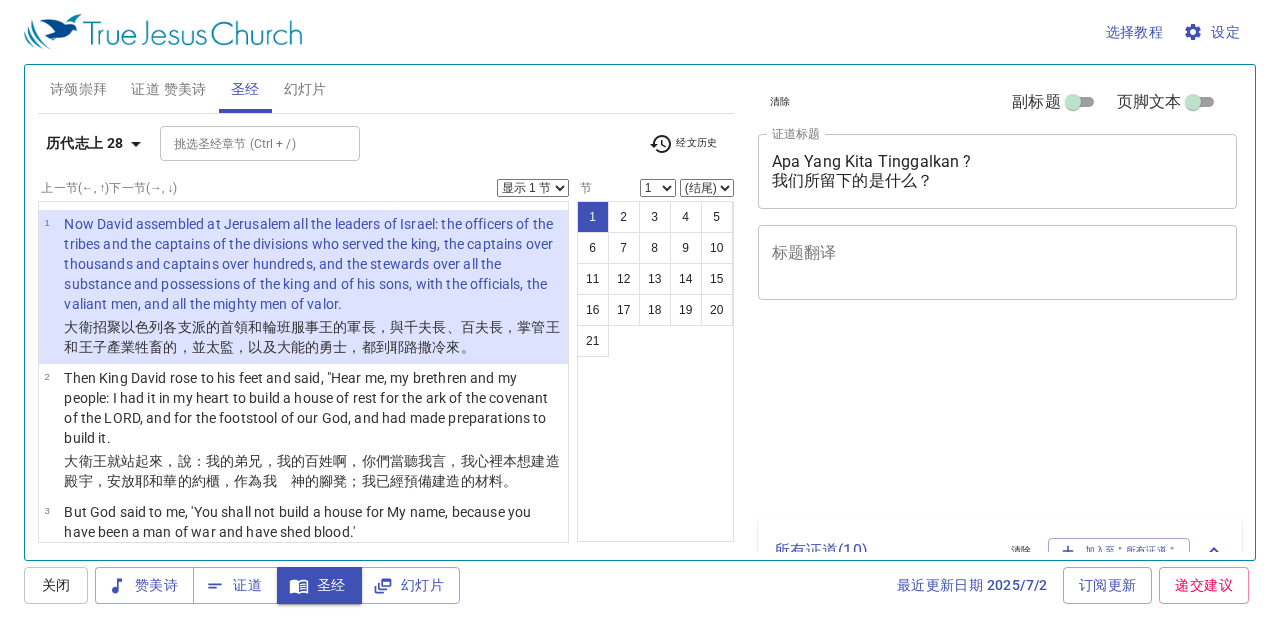 scroll, scrollTop: 0, scrollLeft: 0, axis: both 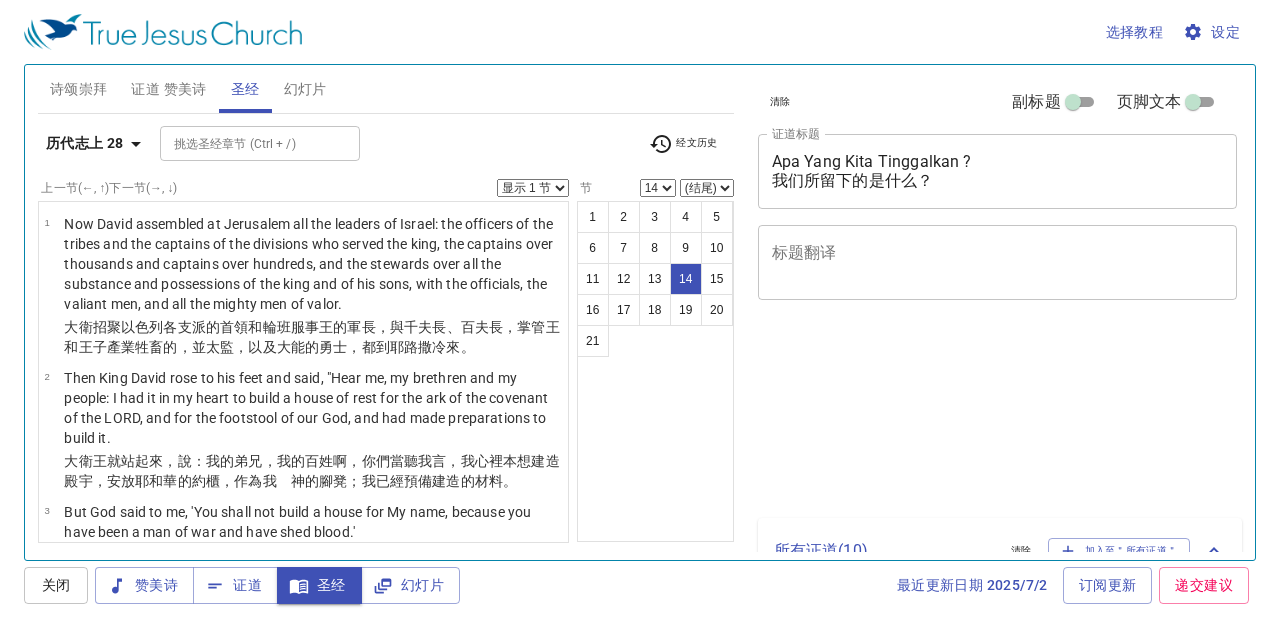 select on "14" 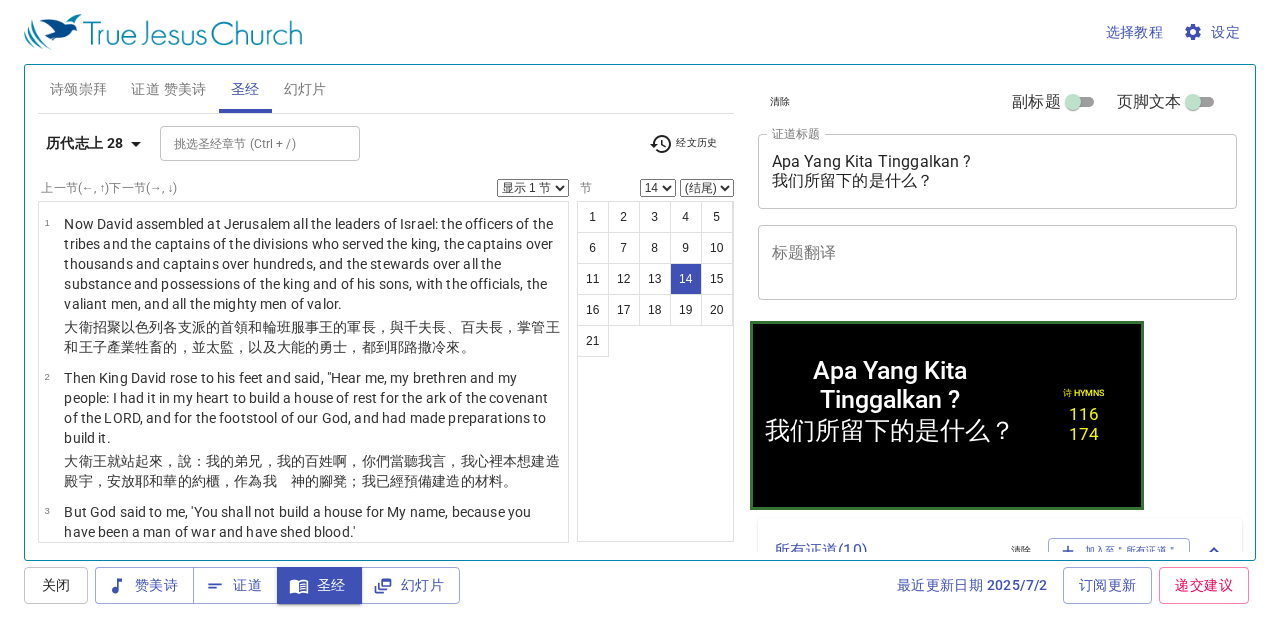 scroll, scrollTop: 1486, scrollLeft: 0, axis: vertical 